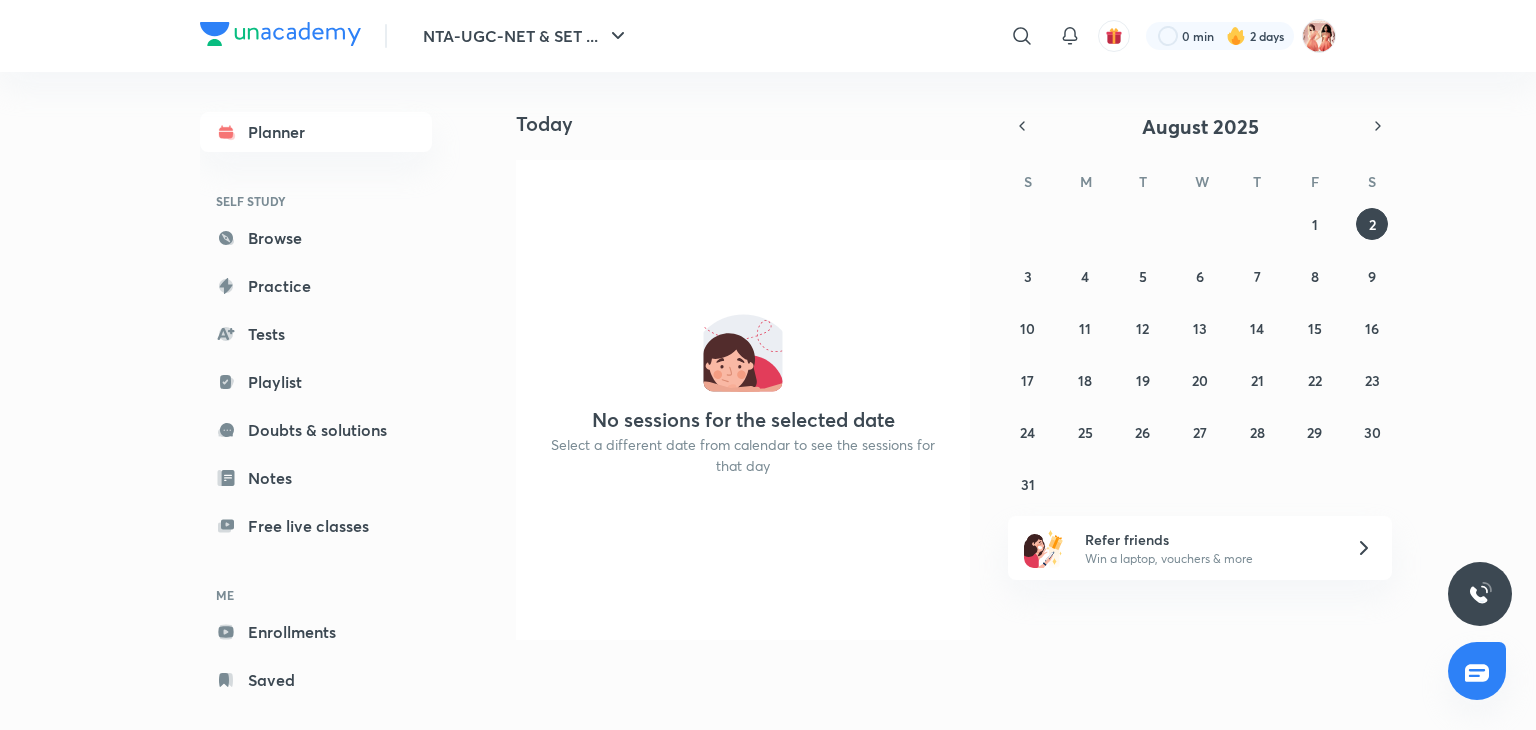 scroll, scrollTop: 0, scrollLeft: 0, axis: both 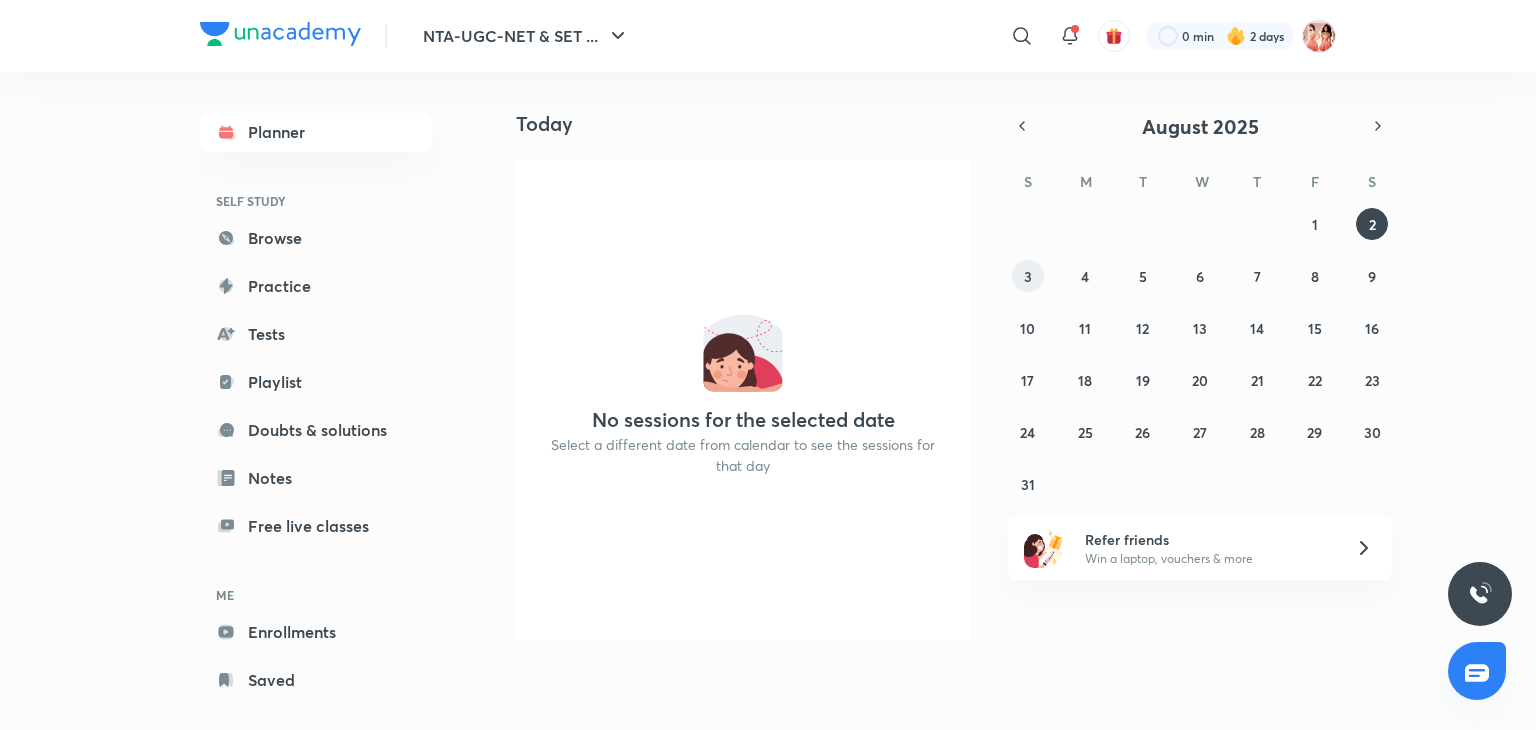 click on "3" at bounding box center [1028, 276] 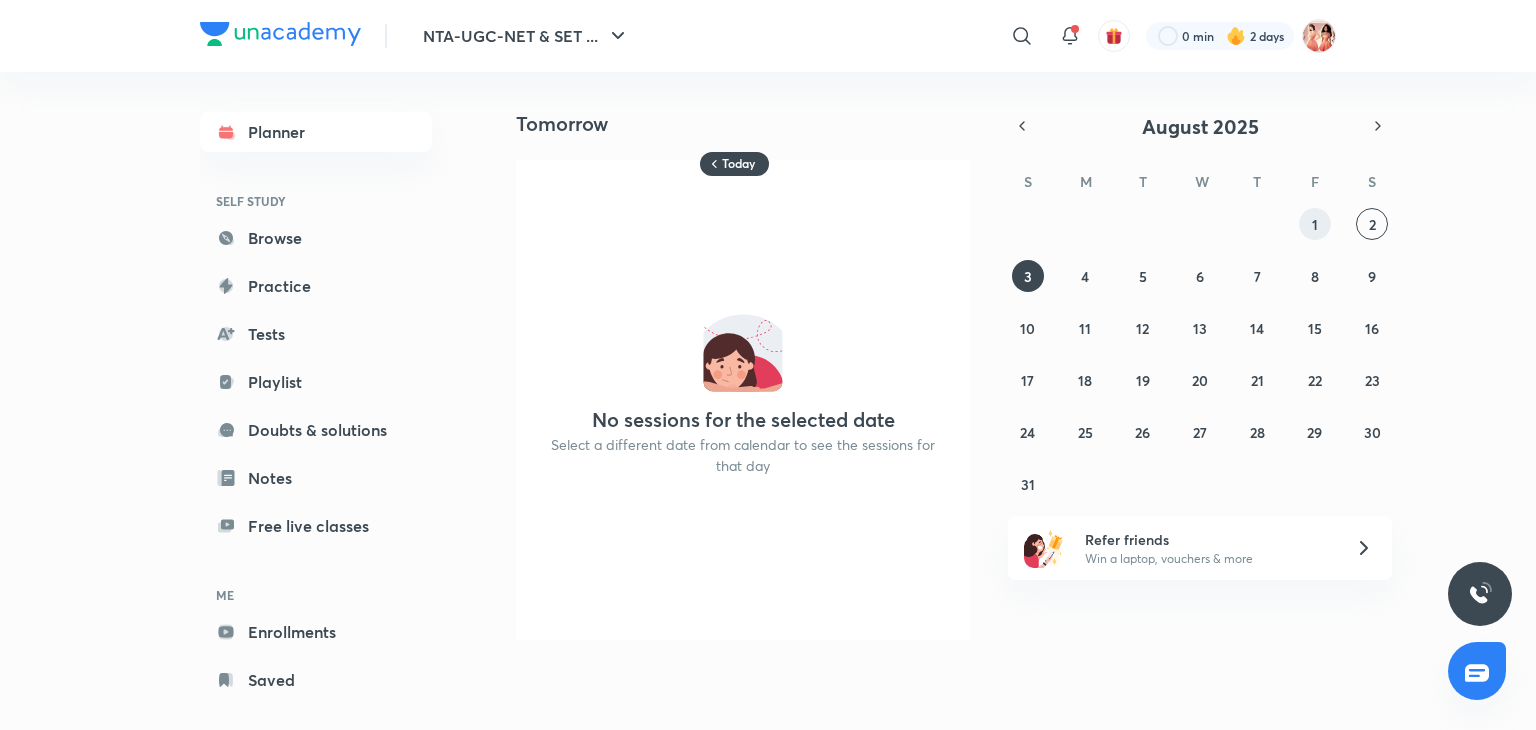 click on "1" at bounding box center [1315, 224] 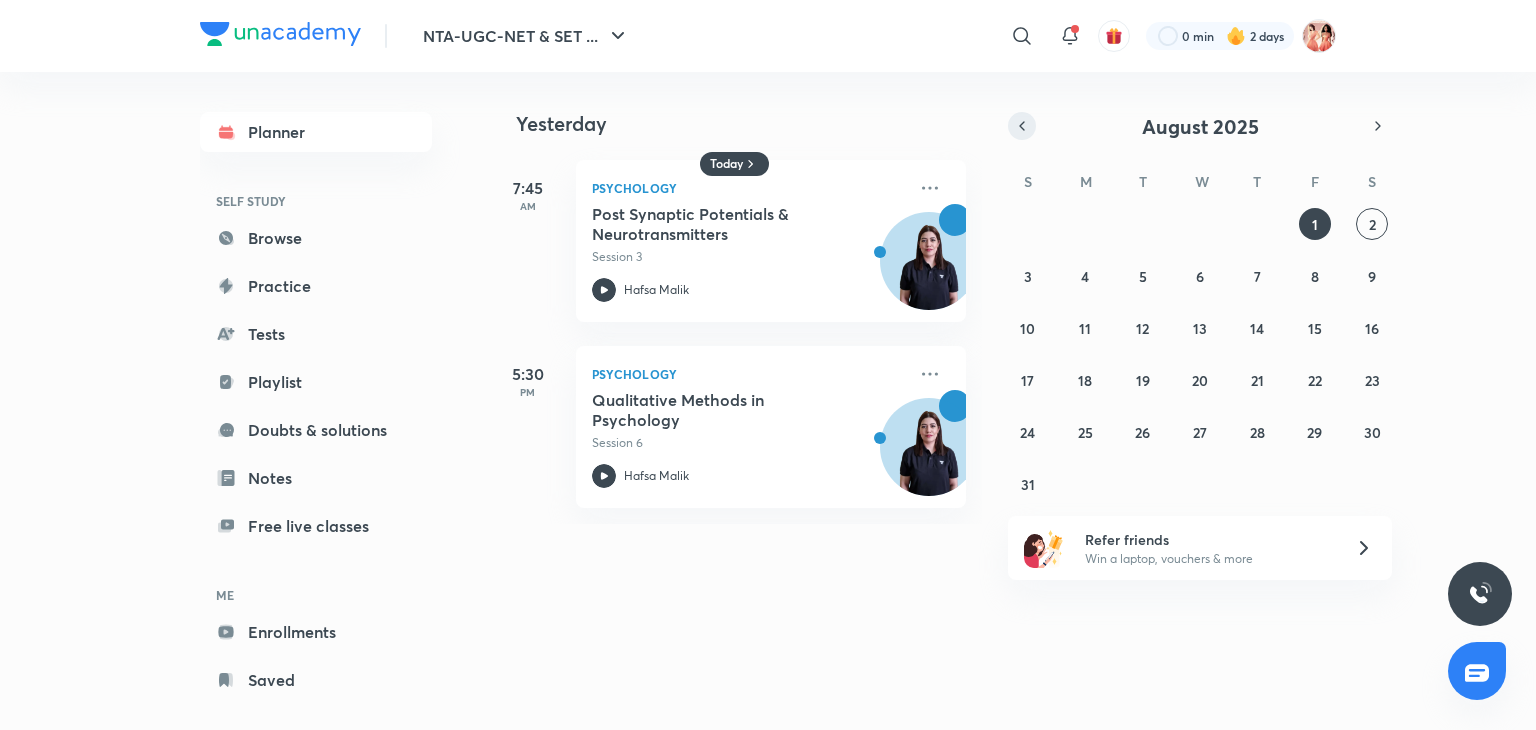 click 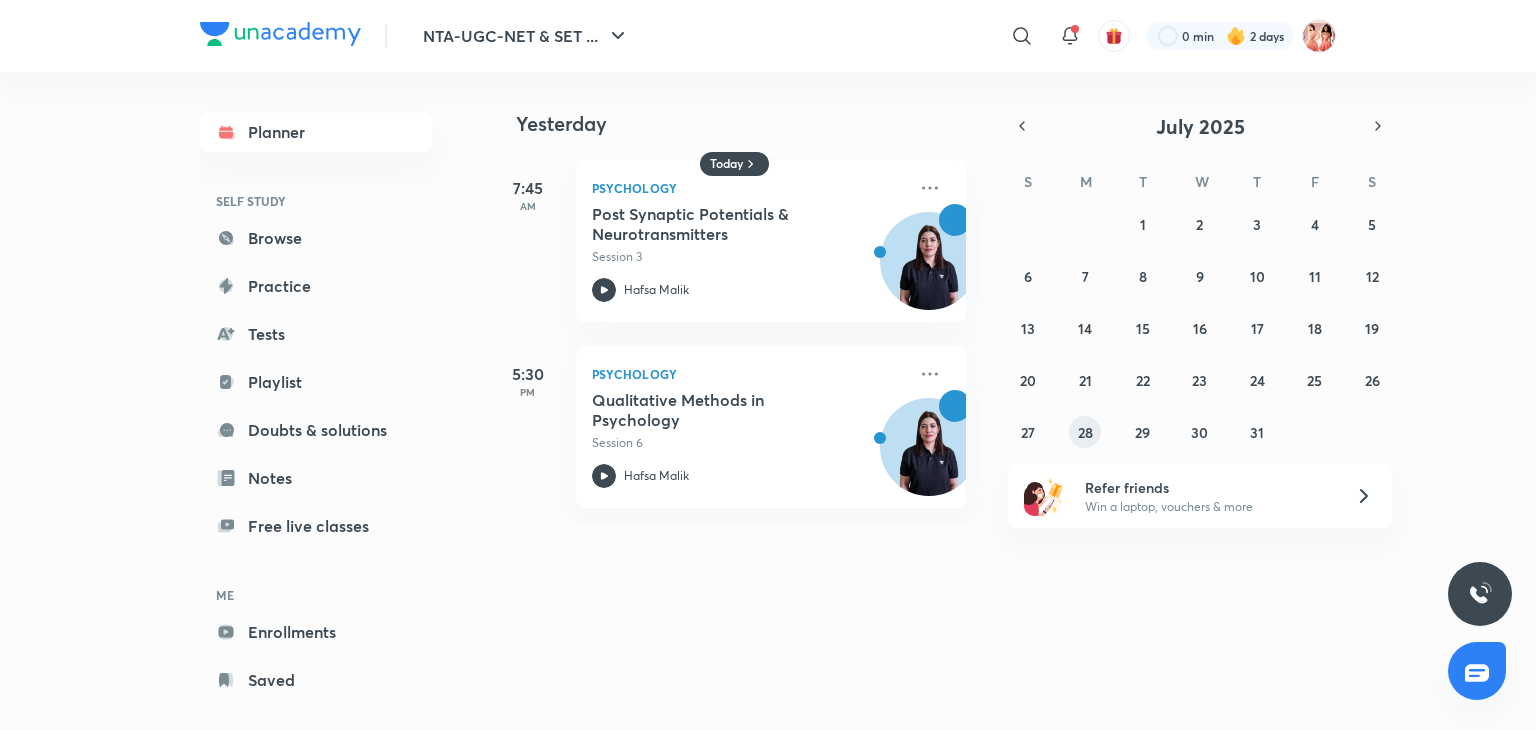 click on "28" at bounding box center (1085, 432) 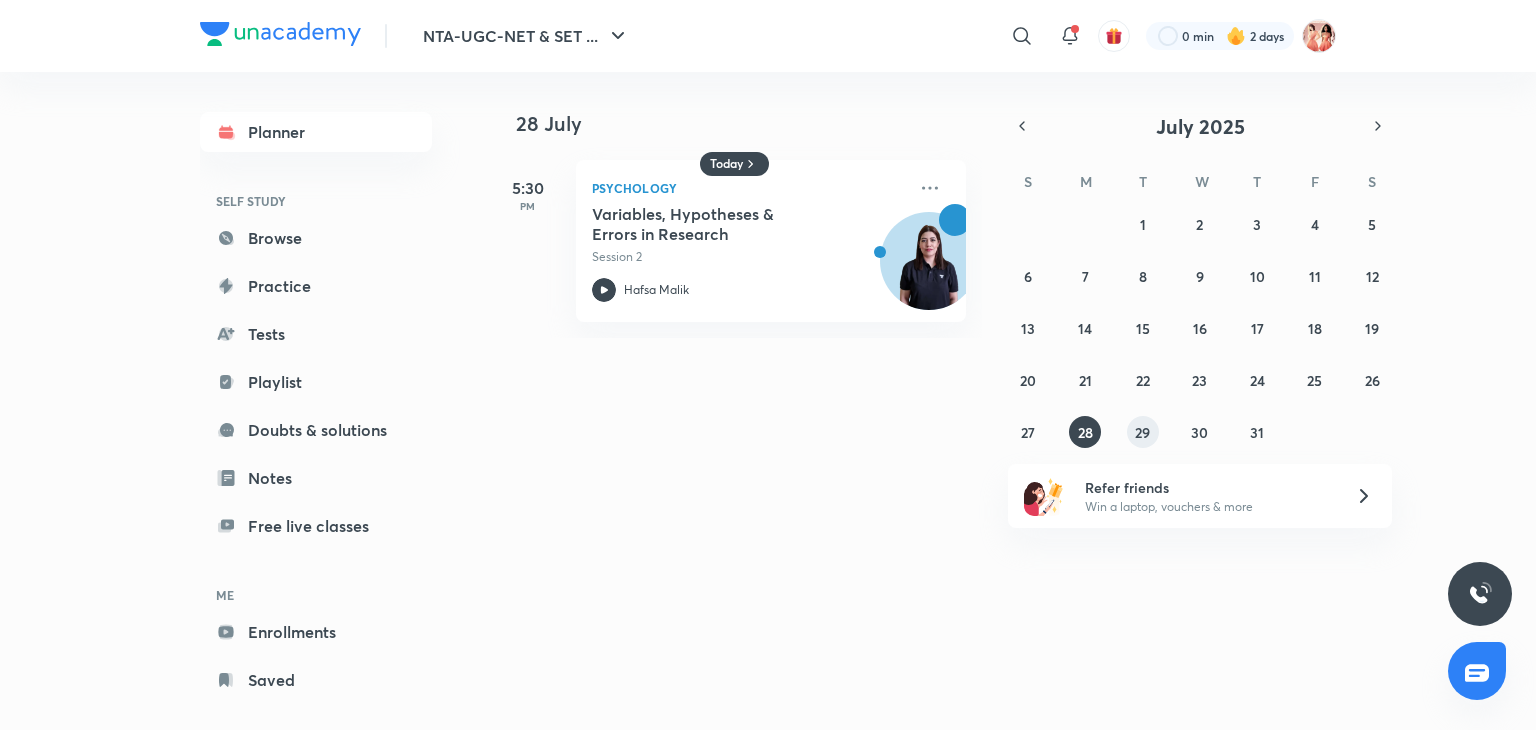click on "29" at bounding box center (1142, 432) 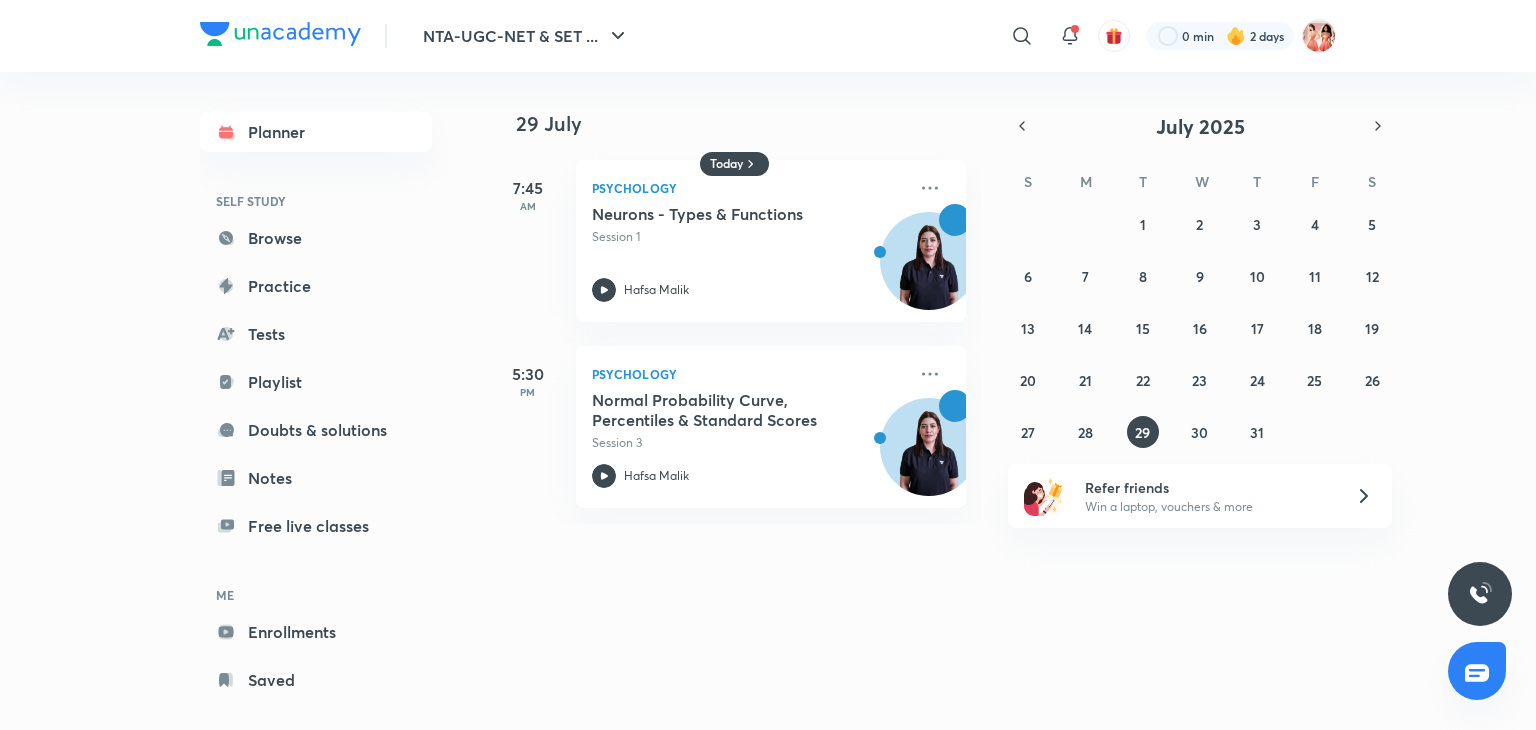 click on "29 July 7:45 AM Psychology Neurons - Types & Functions Session 1 Hafsa Malik 5:30 PM Psychology Normal Probability Curve, Percentiles & Standard Scores Session 3 Hafsa Malik" at bounding box center [1010, 298] 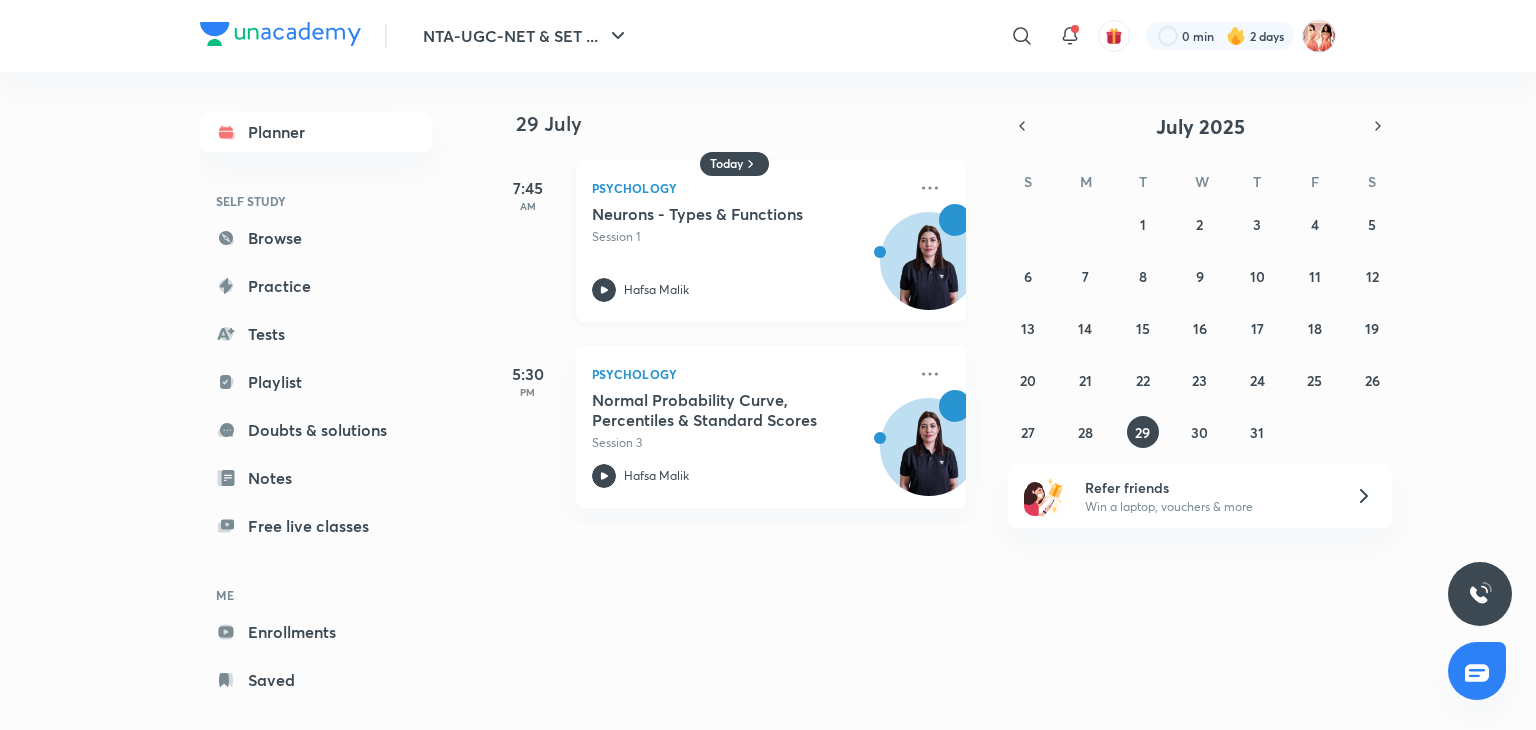 click on "Hafsa Malik" at bounding box center (749, 290) 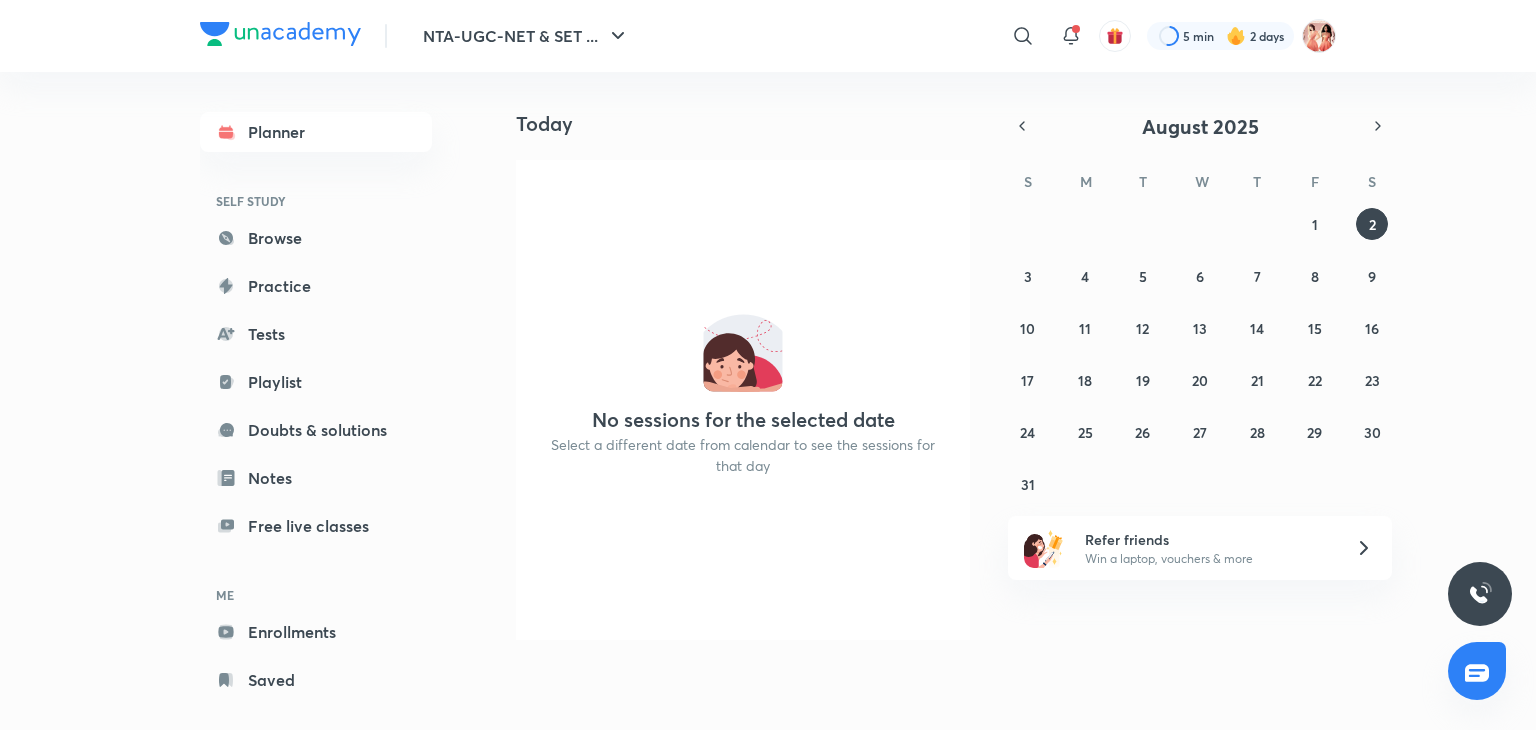 scroll, scrollTop: 0, scrollLeft: 0, axis: both 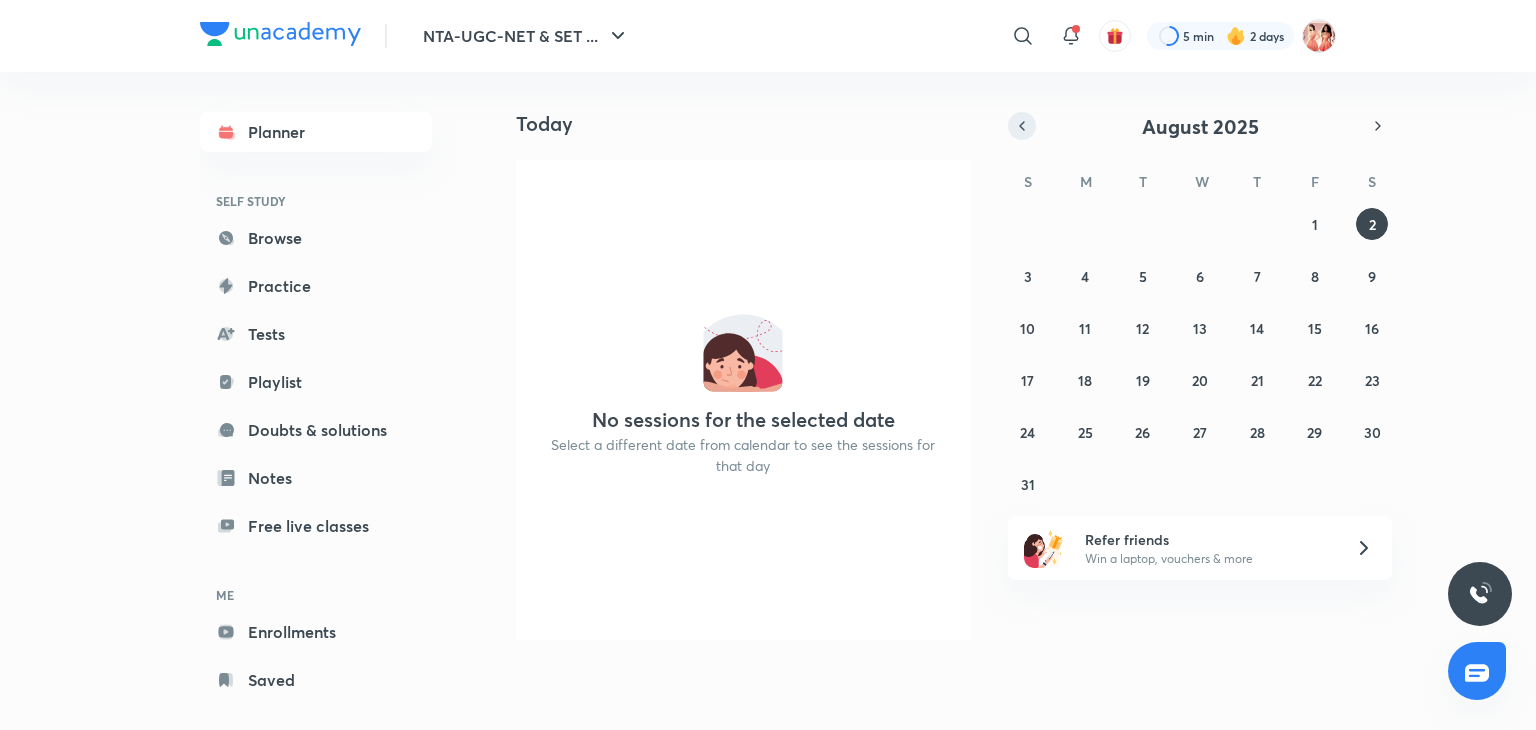 click 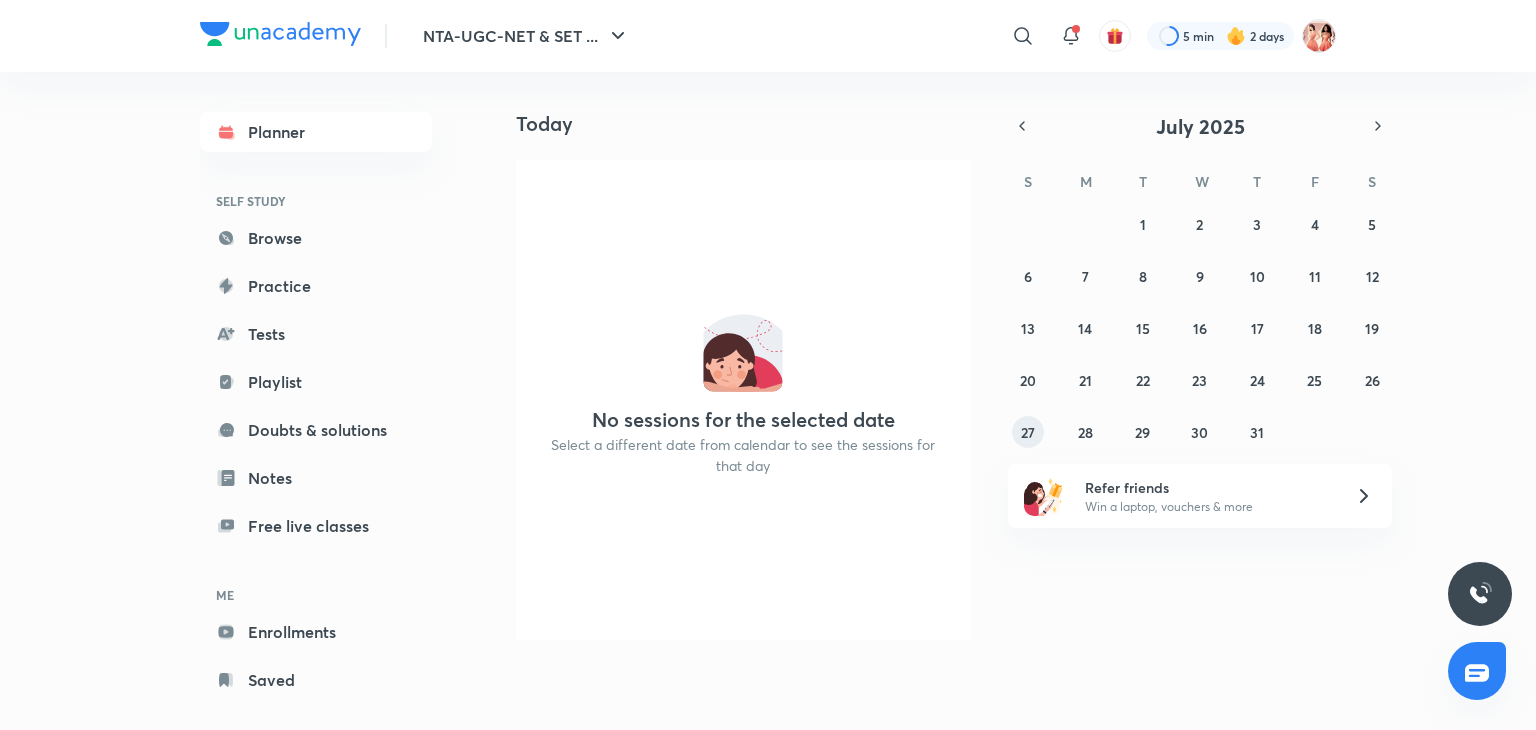 click on "27" at bounding box center (1028, 432) 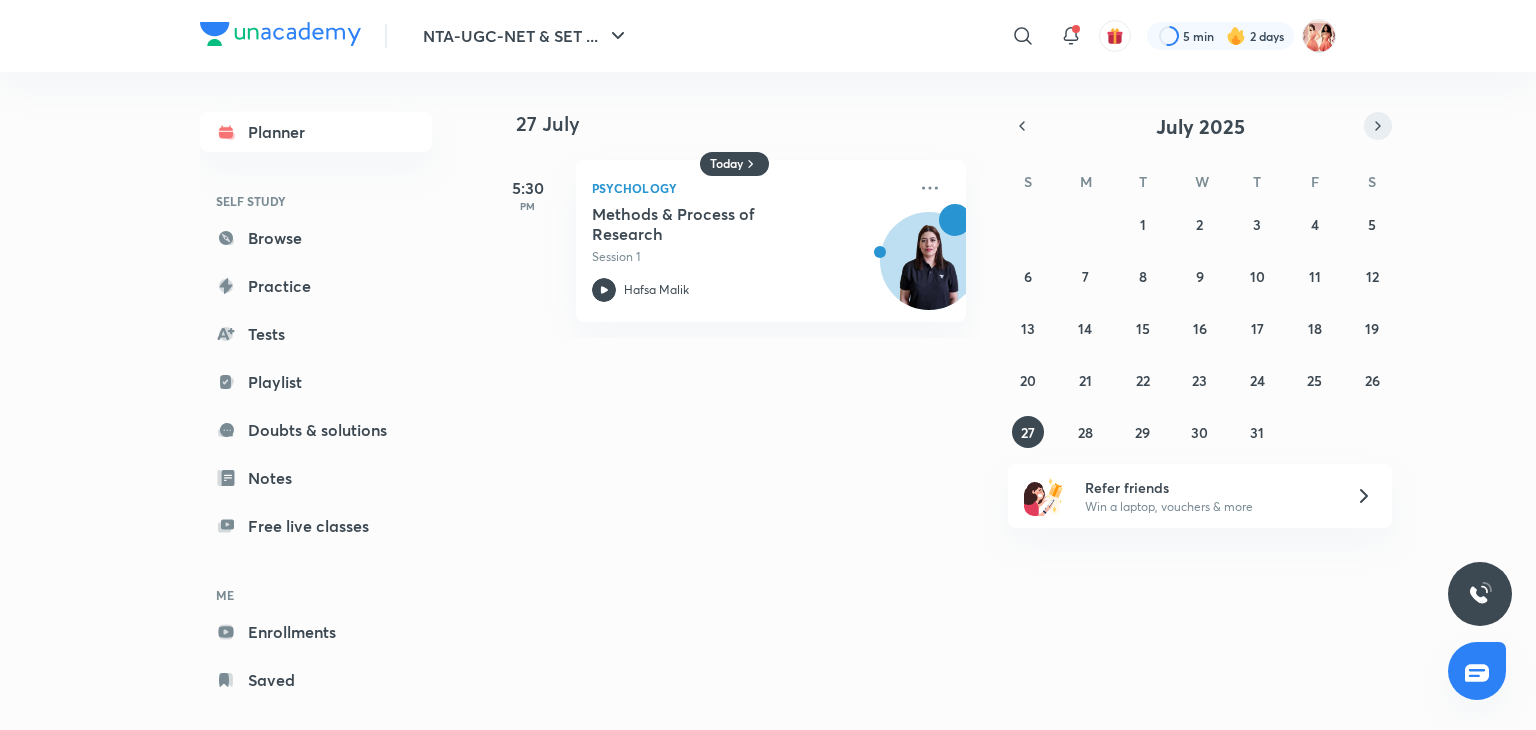 click 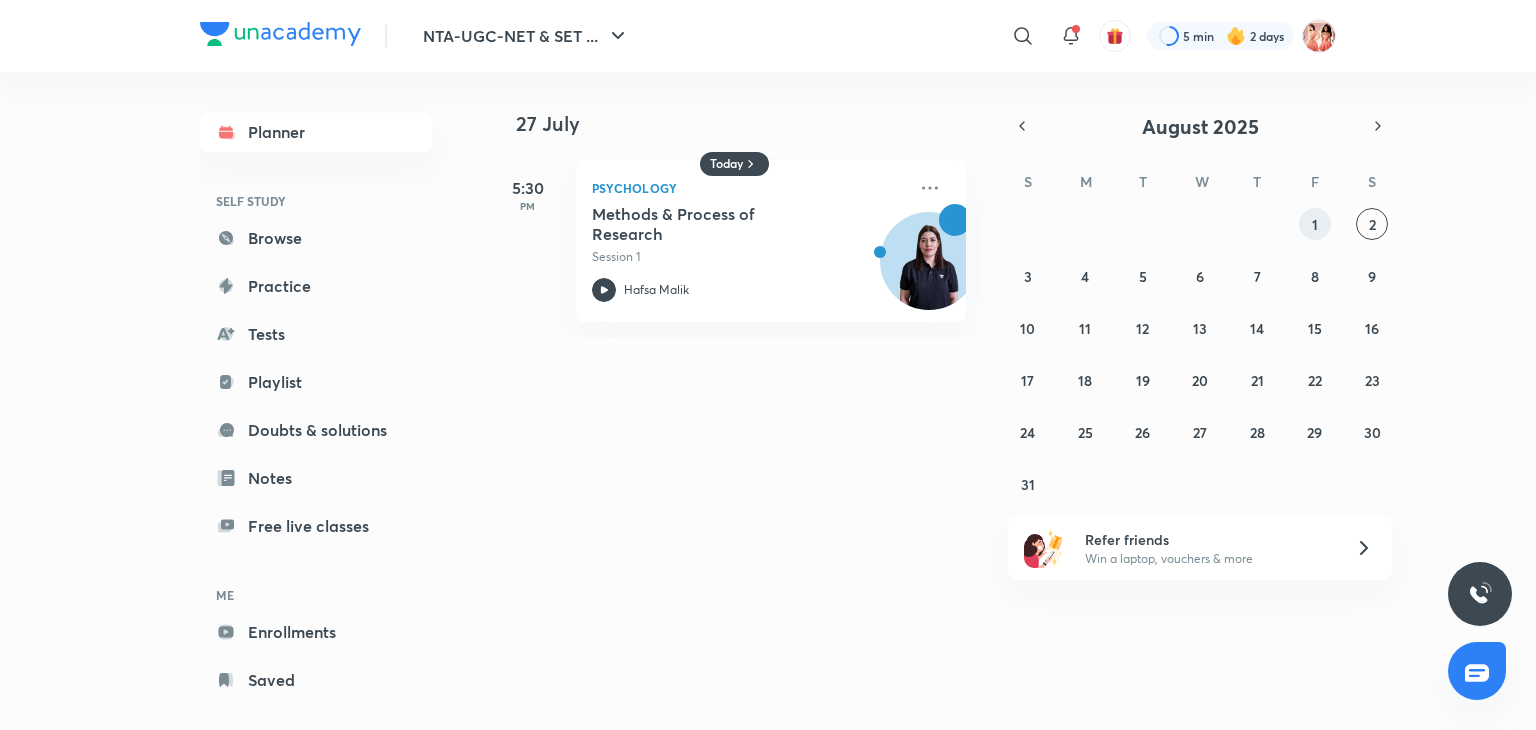 click on "1" at bounding box center (1315, 224) 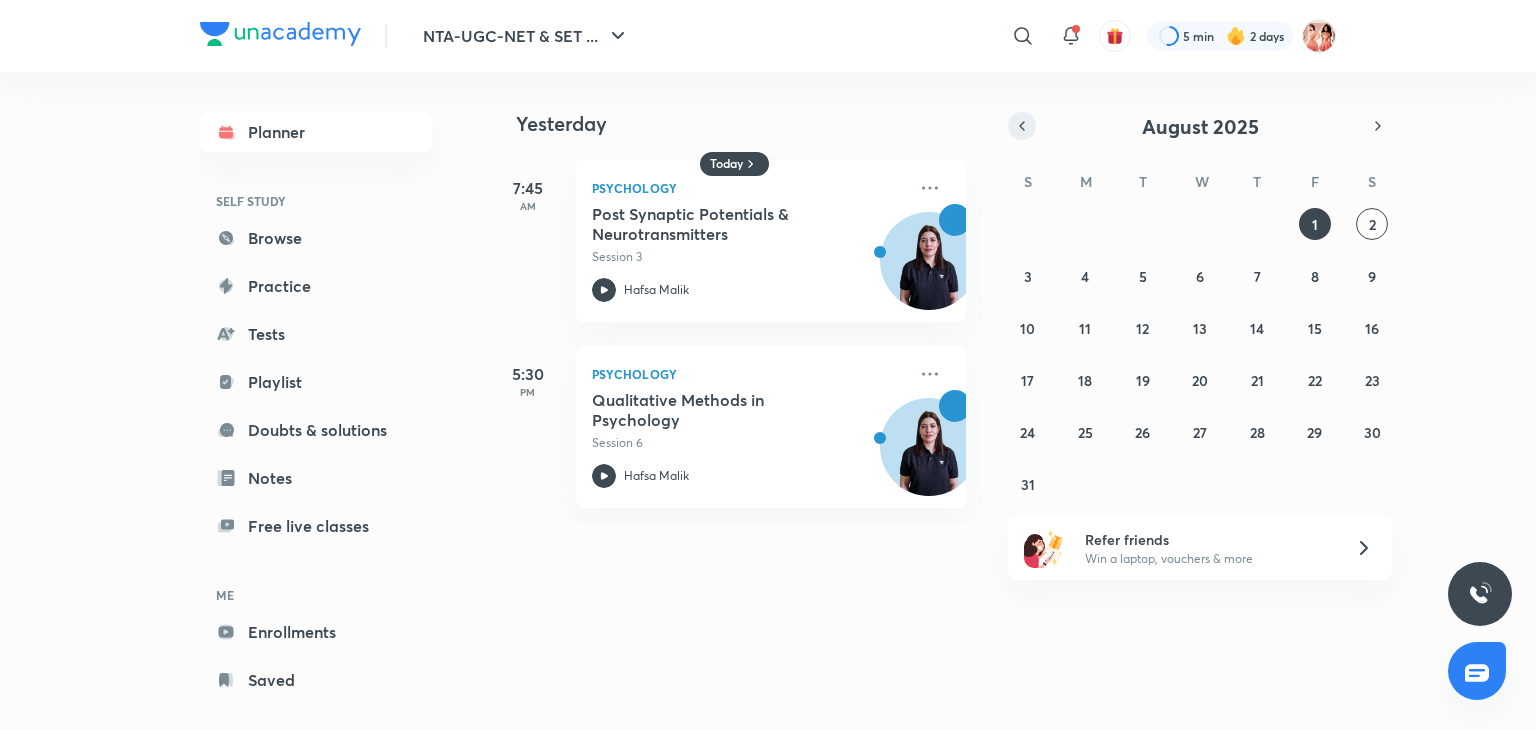 click 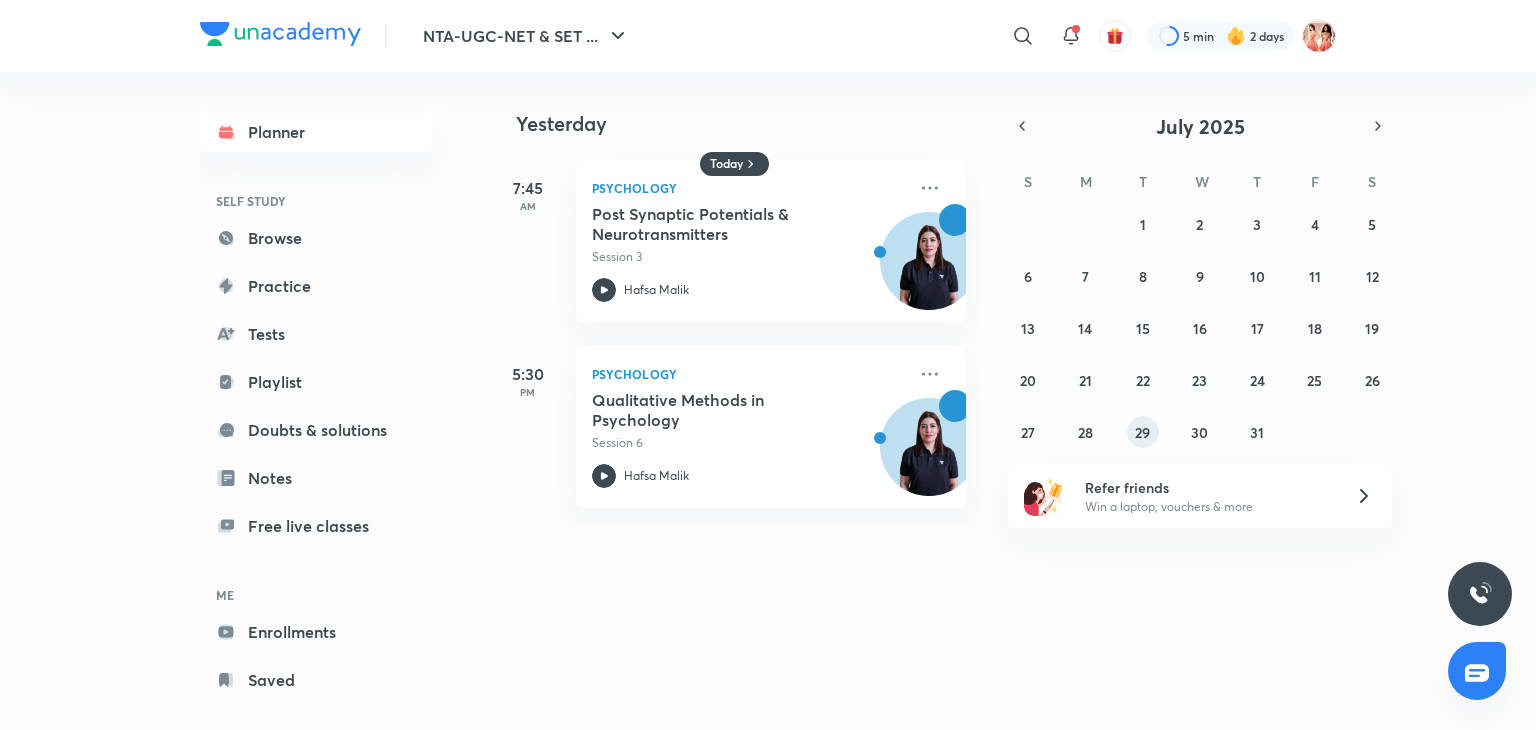 click on "29" at bounding box center (1143, 432) 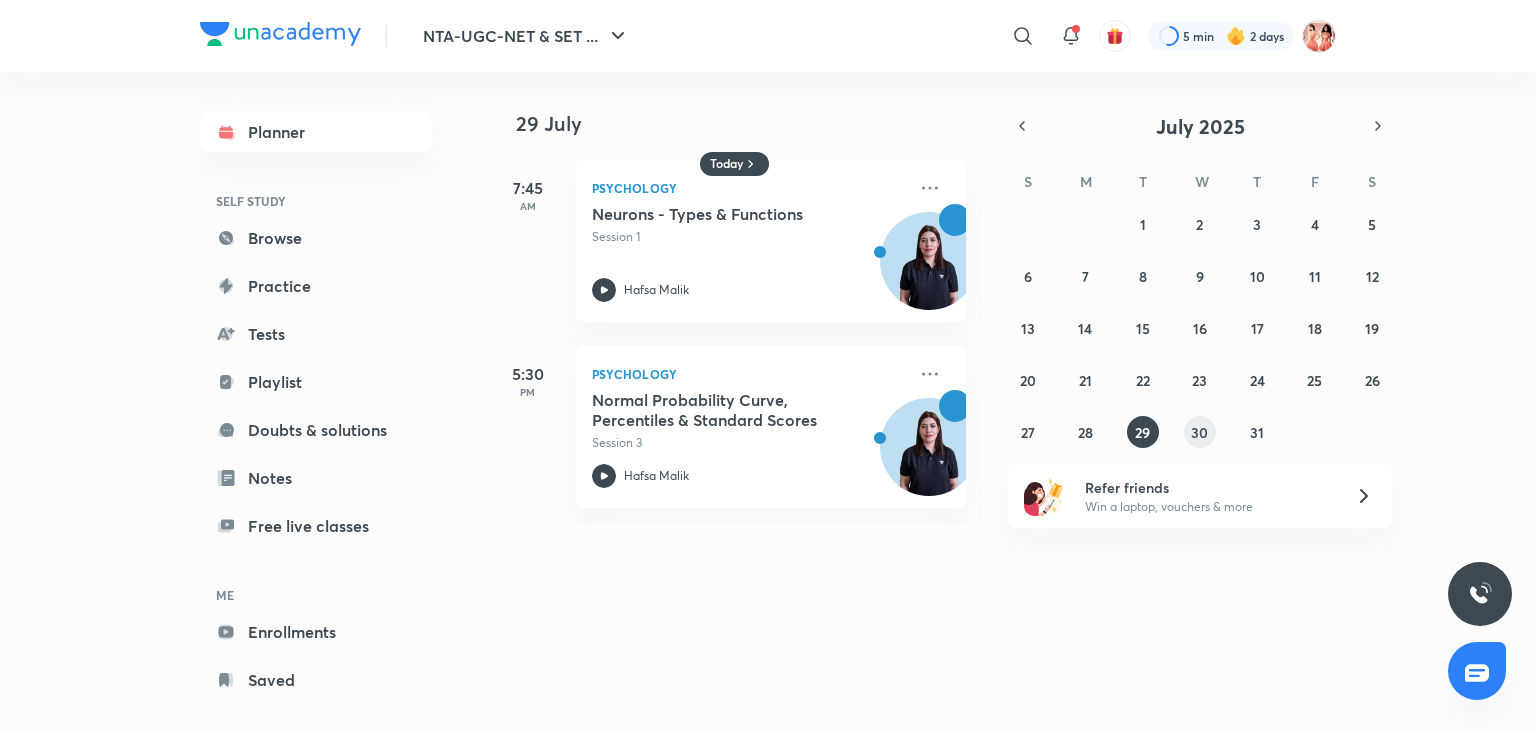 click on "30" at bounding box center [1199, 432] 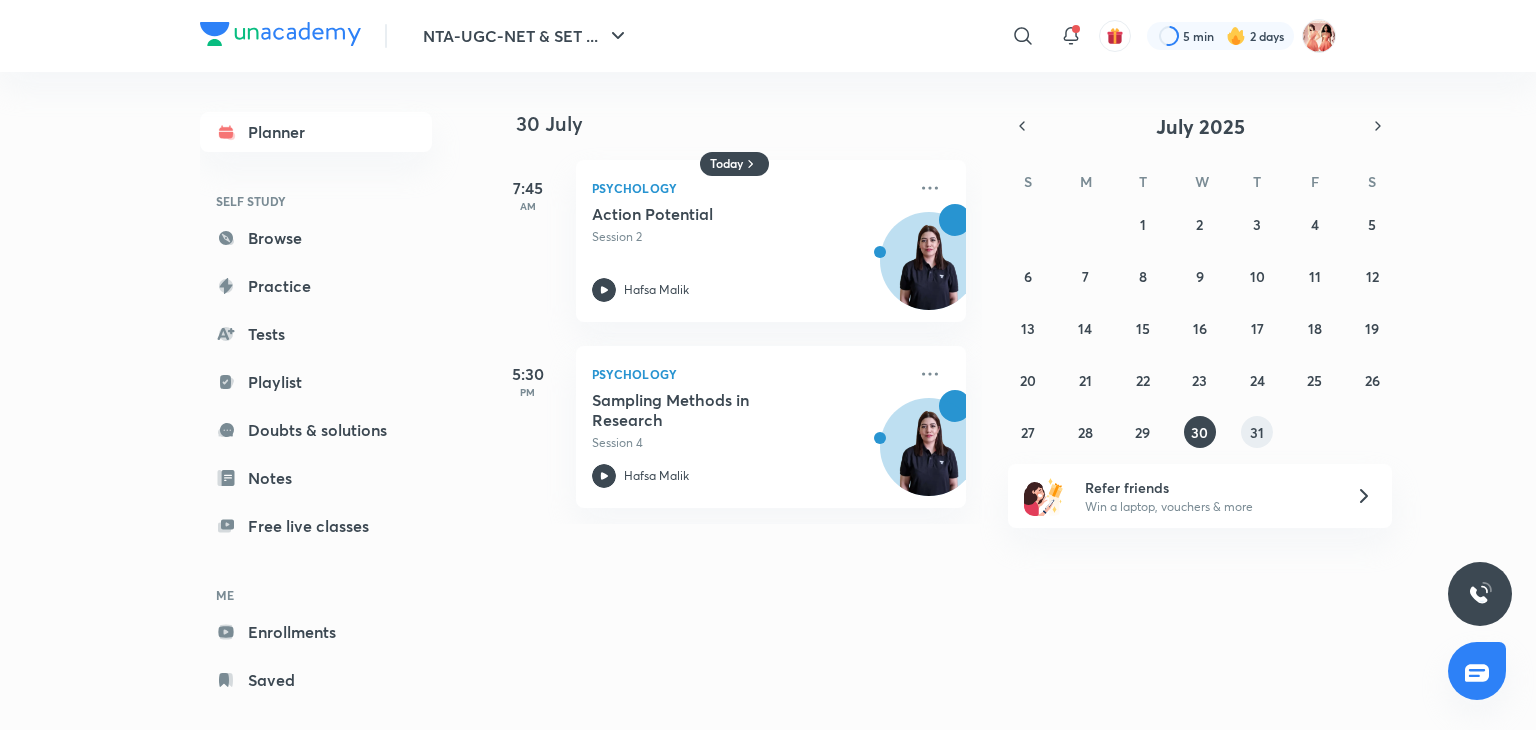 click on "31" at bounding box center [1257, 432] 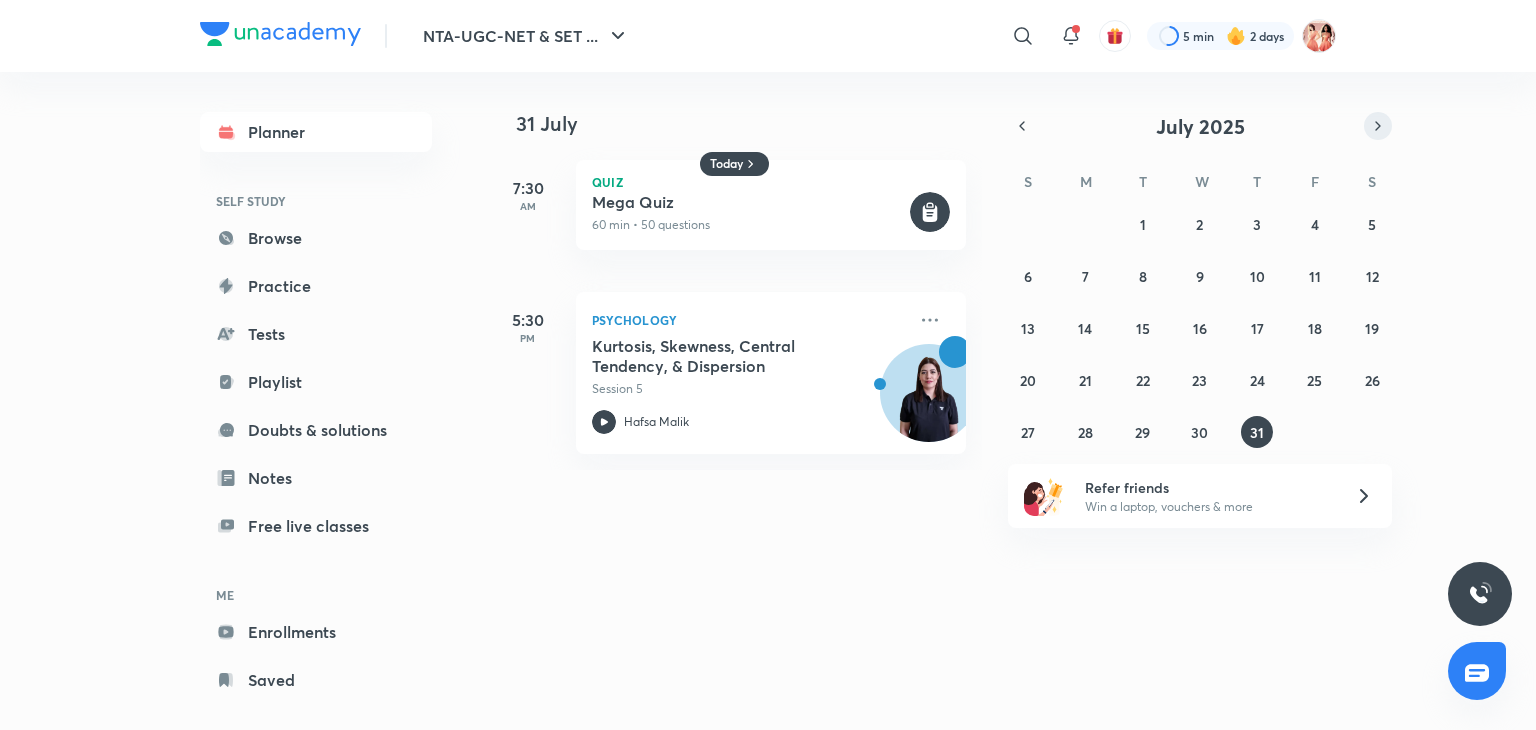 click at bounding box center (1378, 126) 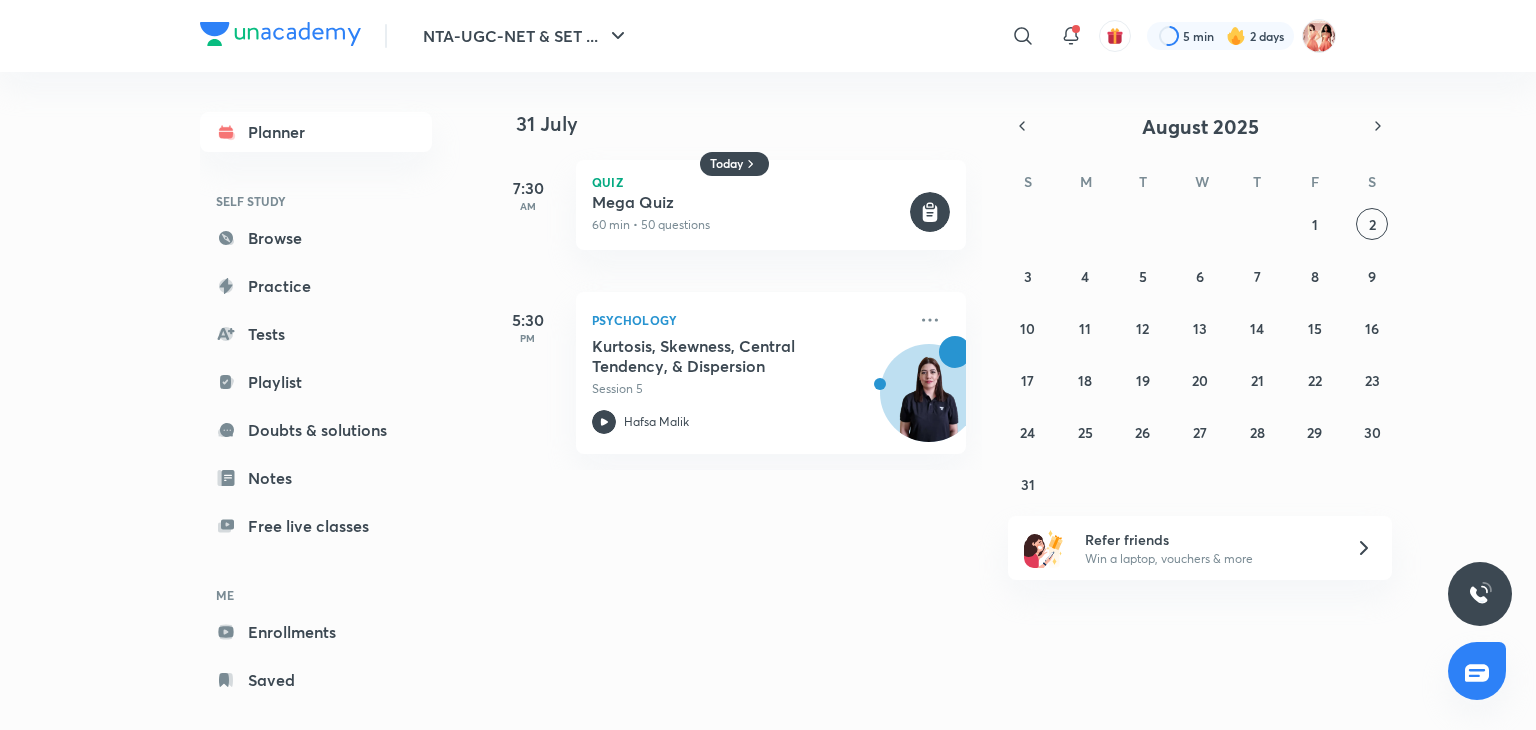click on "31 July 7:30 AM Quiz Mega Quiz 60 min • 50 questions 5:30 PM Psychology Kurtosis, Skewness, Central Tendency, & Dispersion Session 5 Hafsa Malik" at bounding box center (1010, 271) 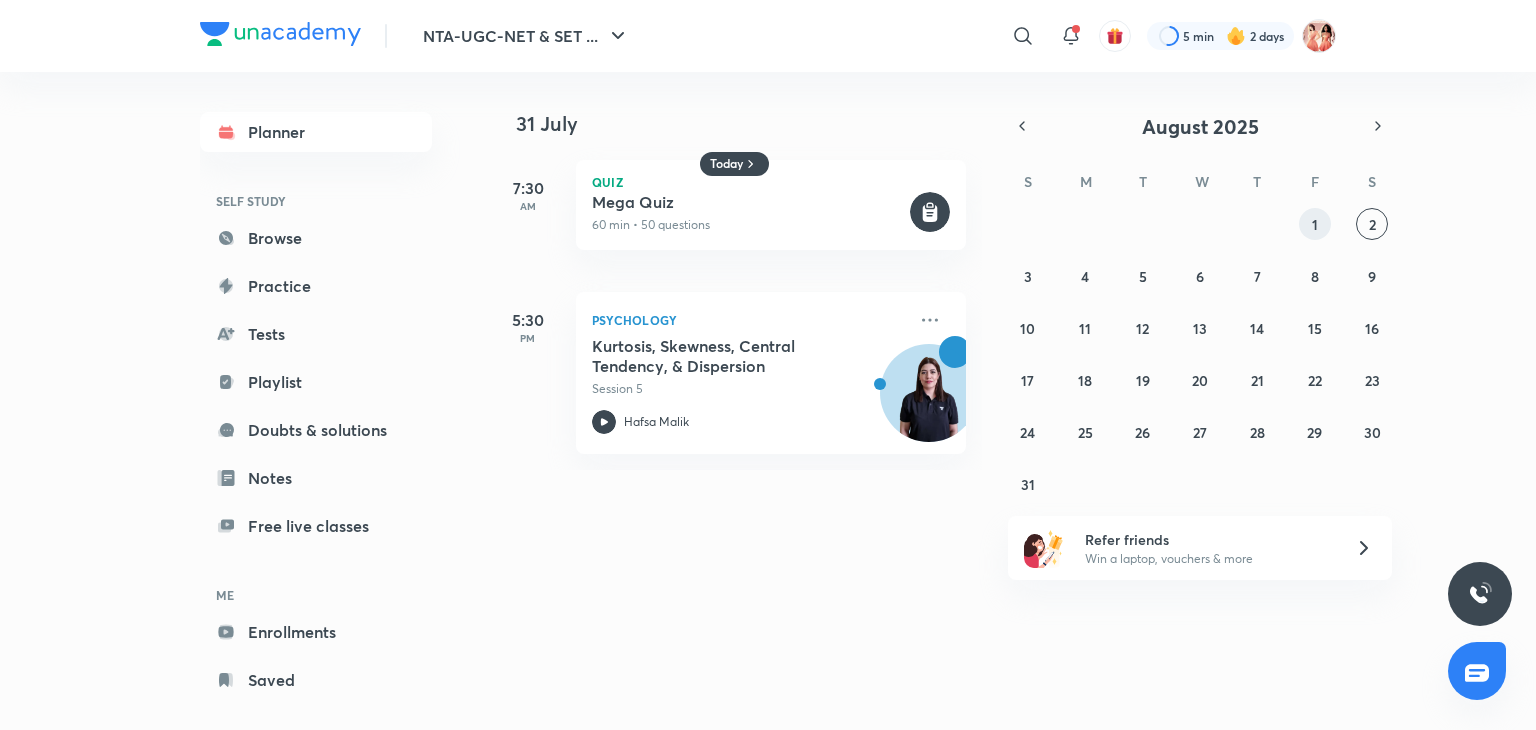 click on "1" at bounding box center (1315, 224) 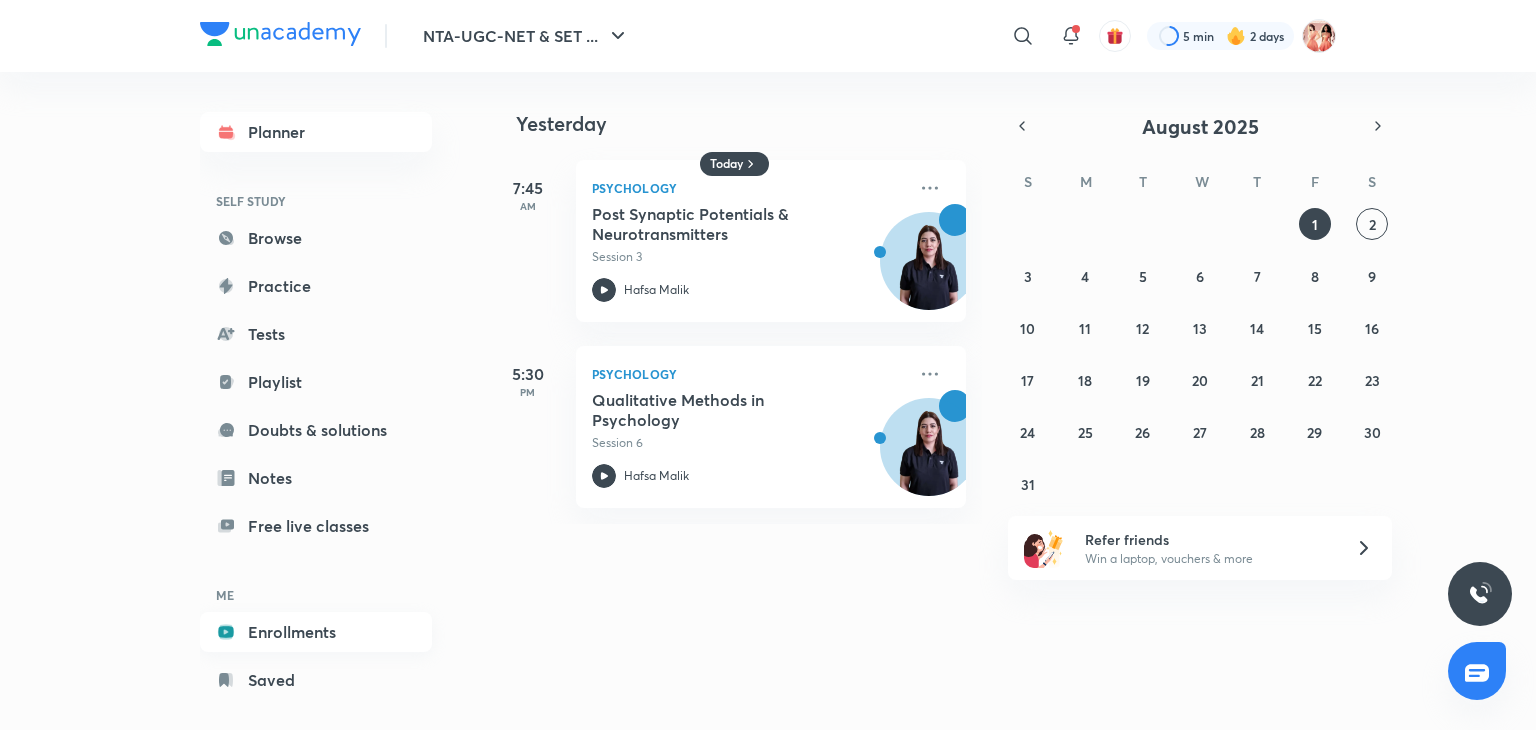 click on "Enrollments" at bounding box center (316, 632) 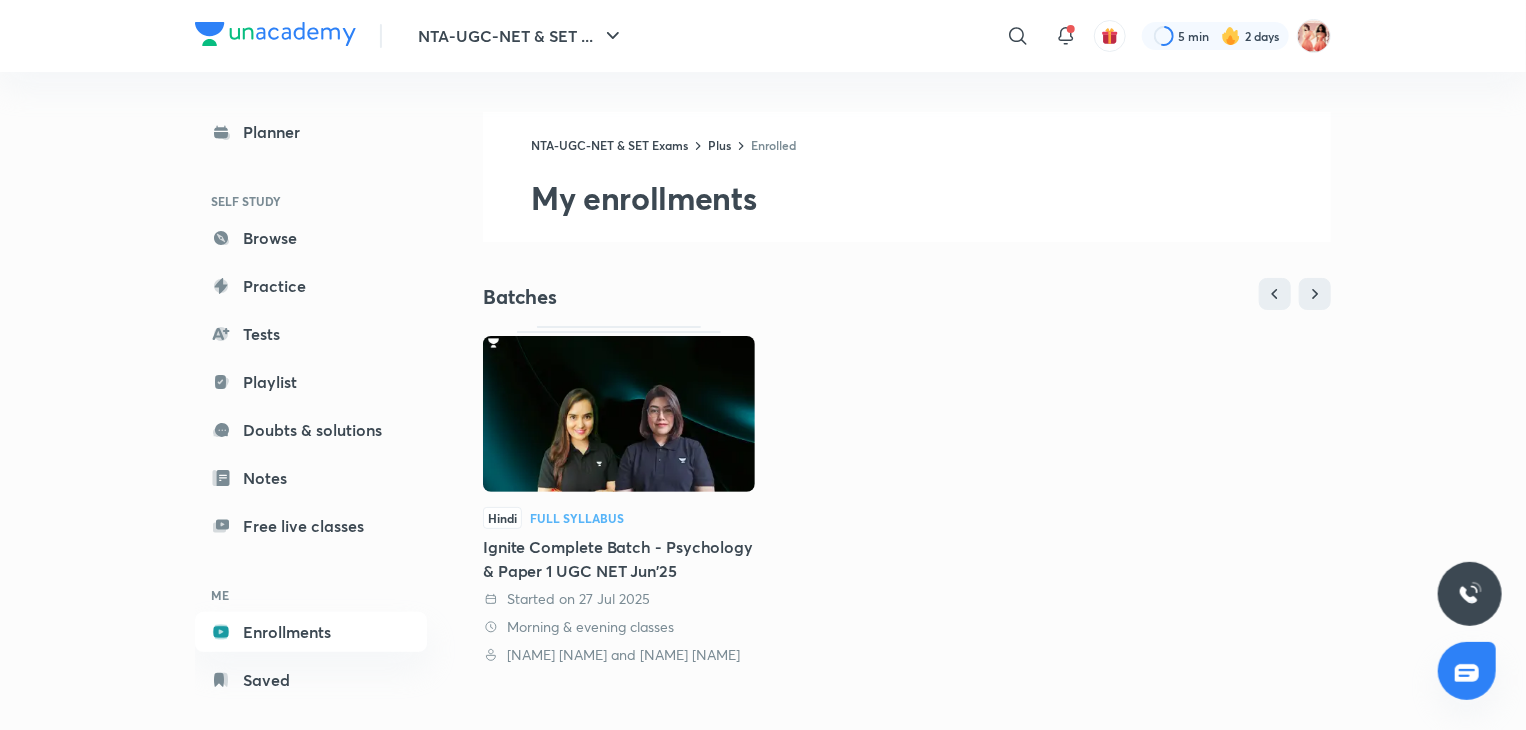 click at bounding box center (619, 414) 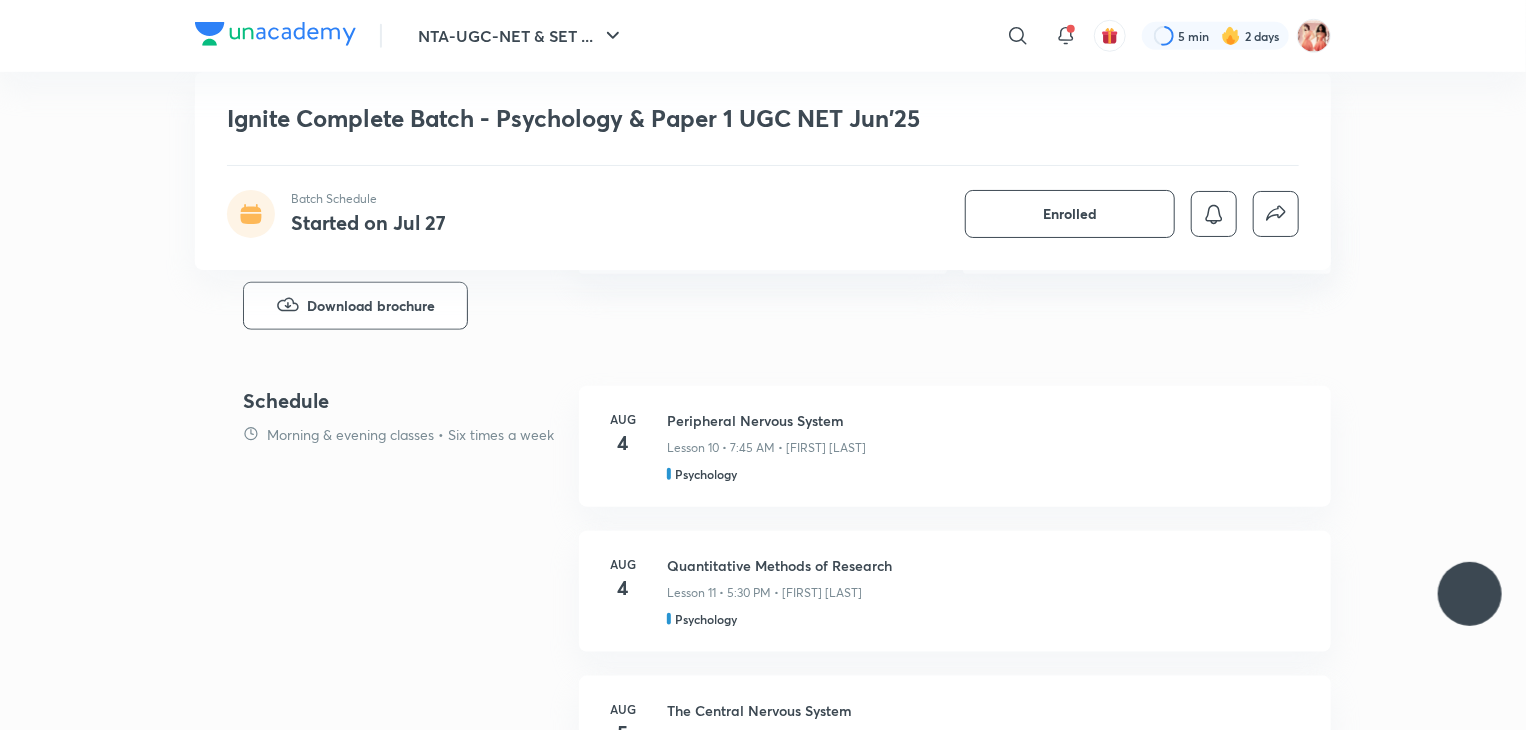 scroll, scrollTop: 816, scrollLeft: 0, axis: vertical 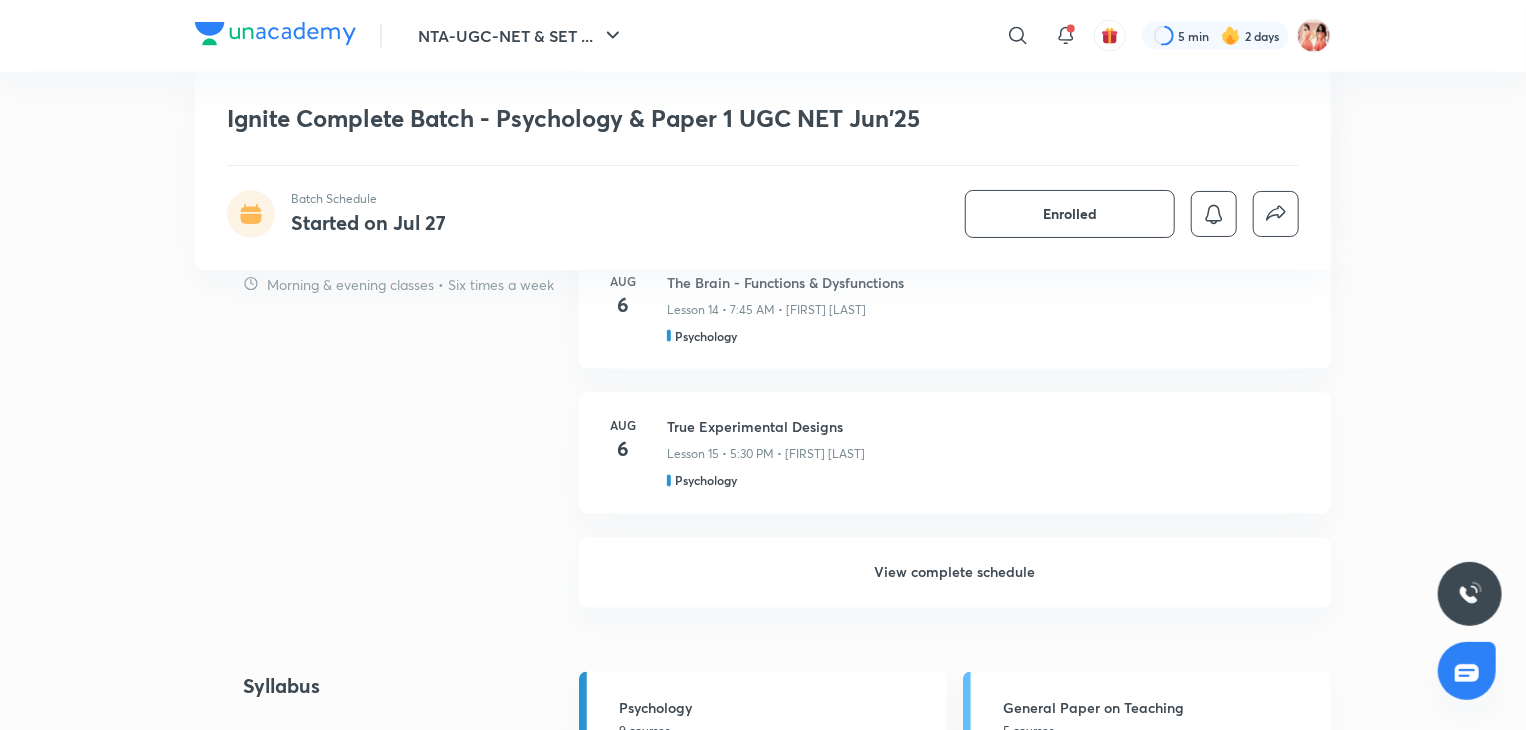 click on "View complete schedule" at bounding box center (955, 573) 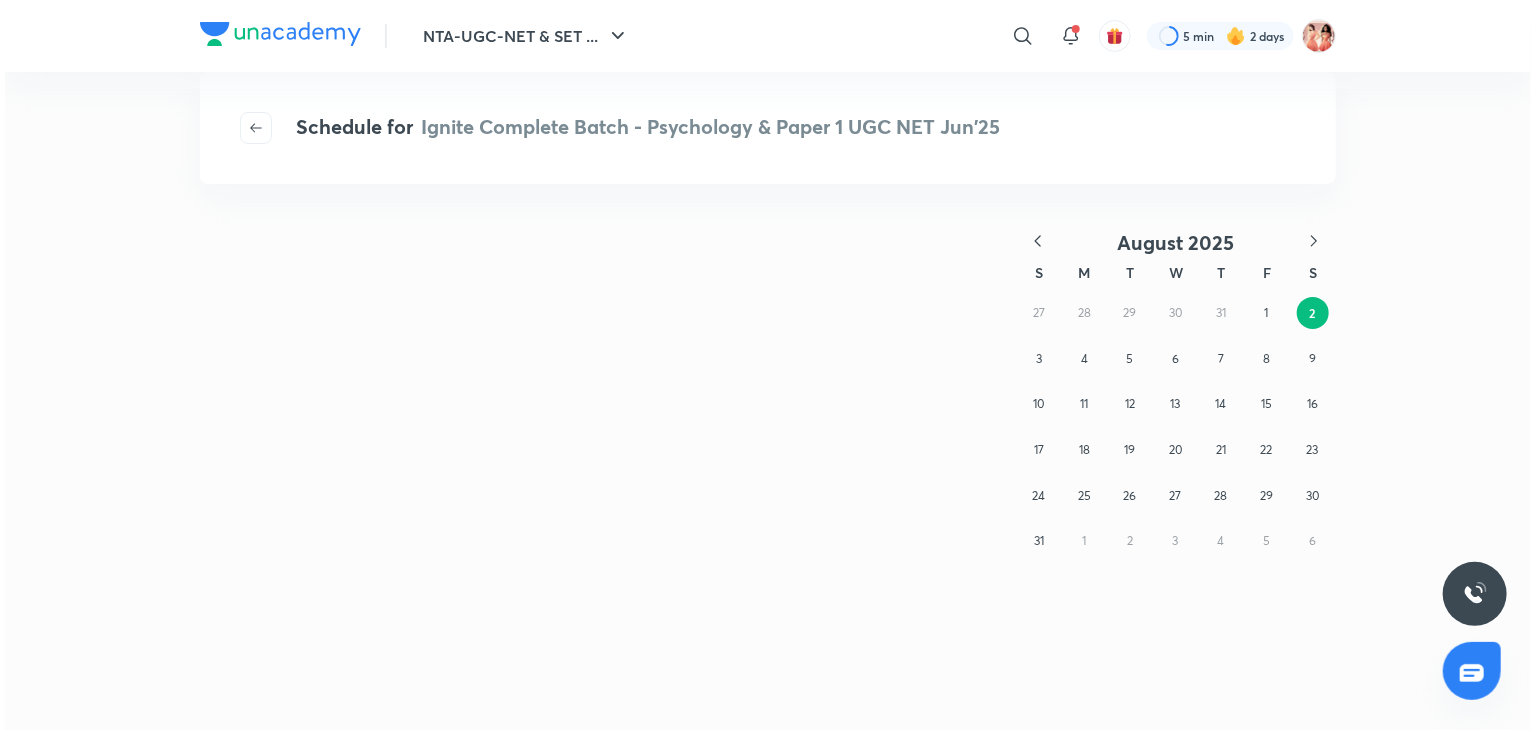 scroll, scrollTop: 0, scrollLeft: 0, axis: both 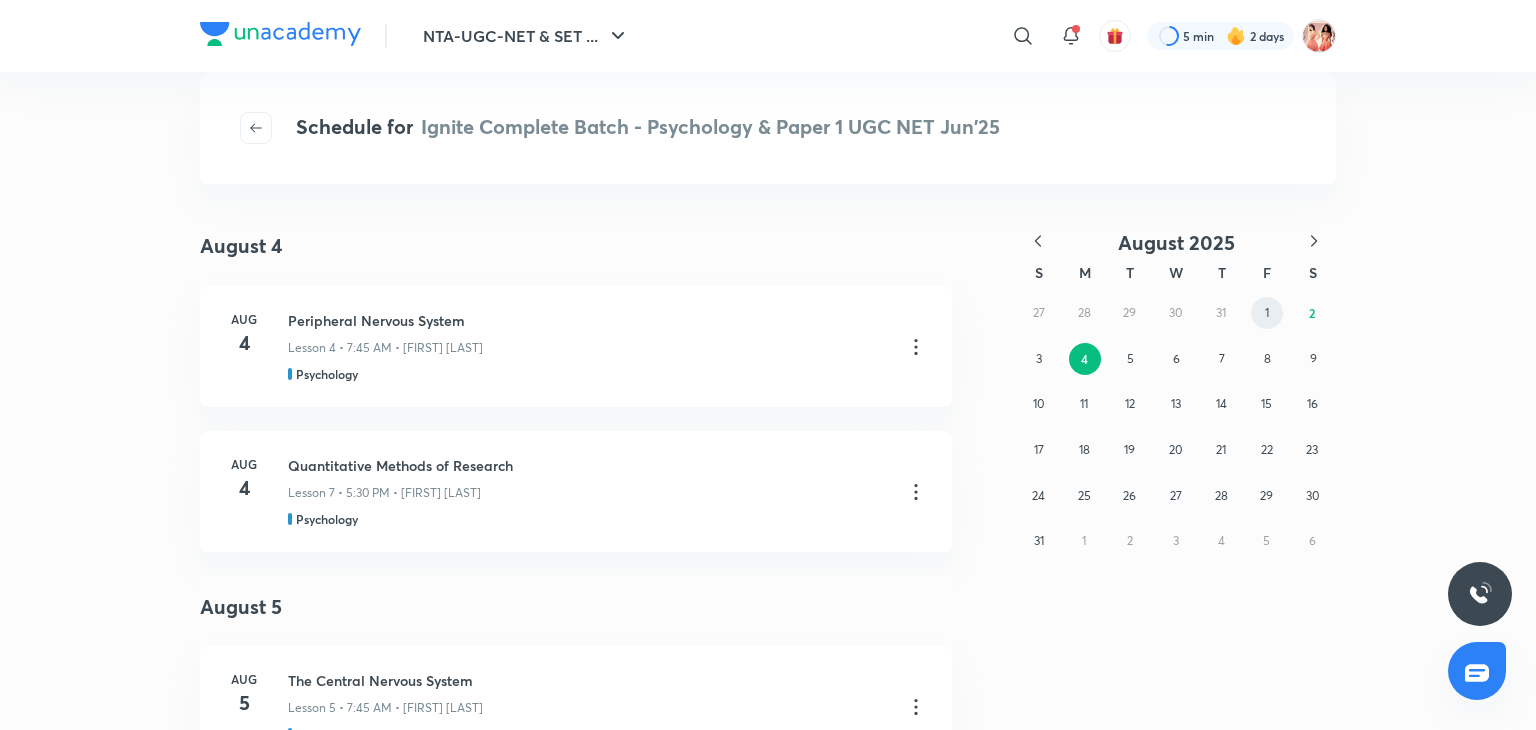 click on "1" at bounding box center (1267, 312) 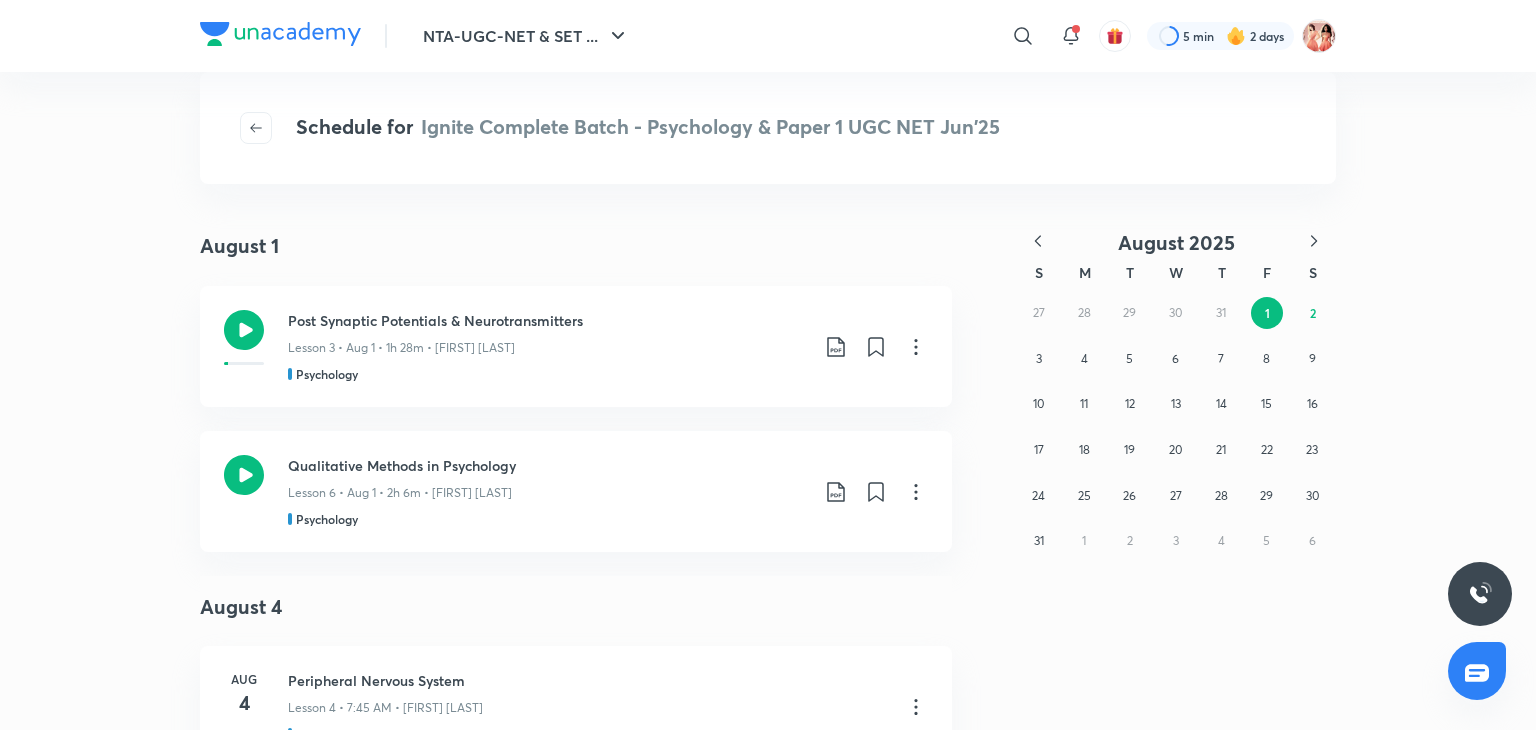 click 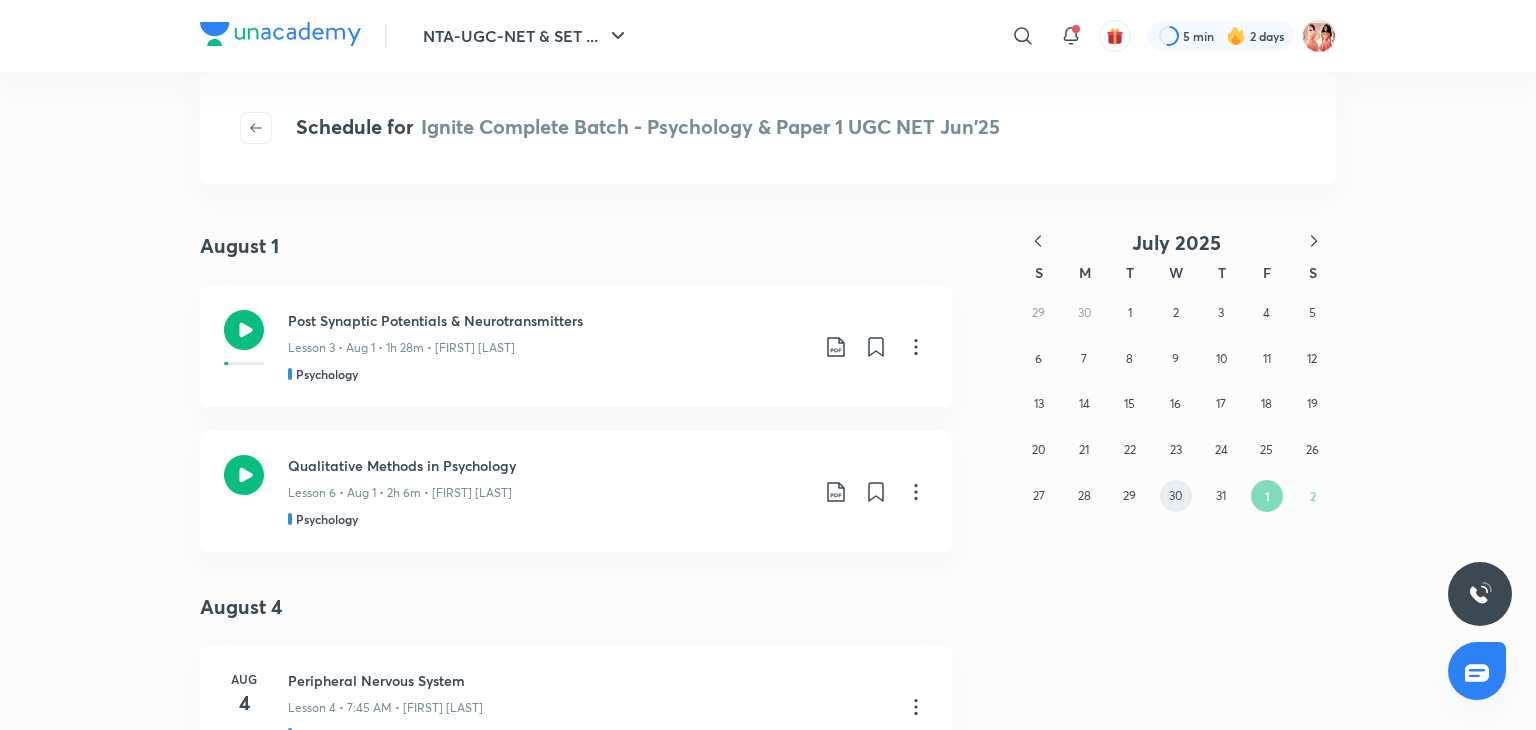 click on "30" at bounding box center (1176, 496) 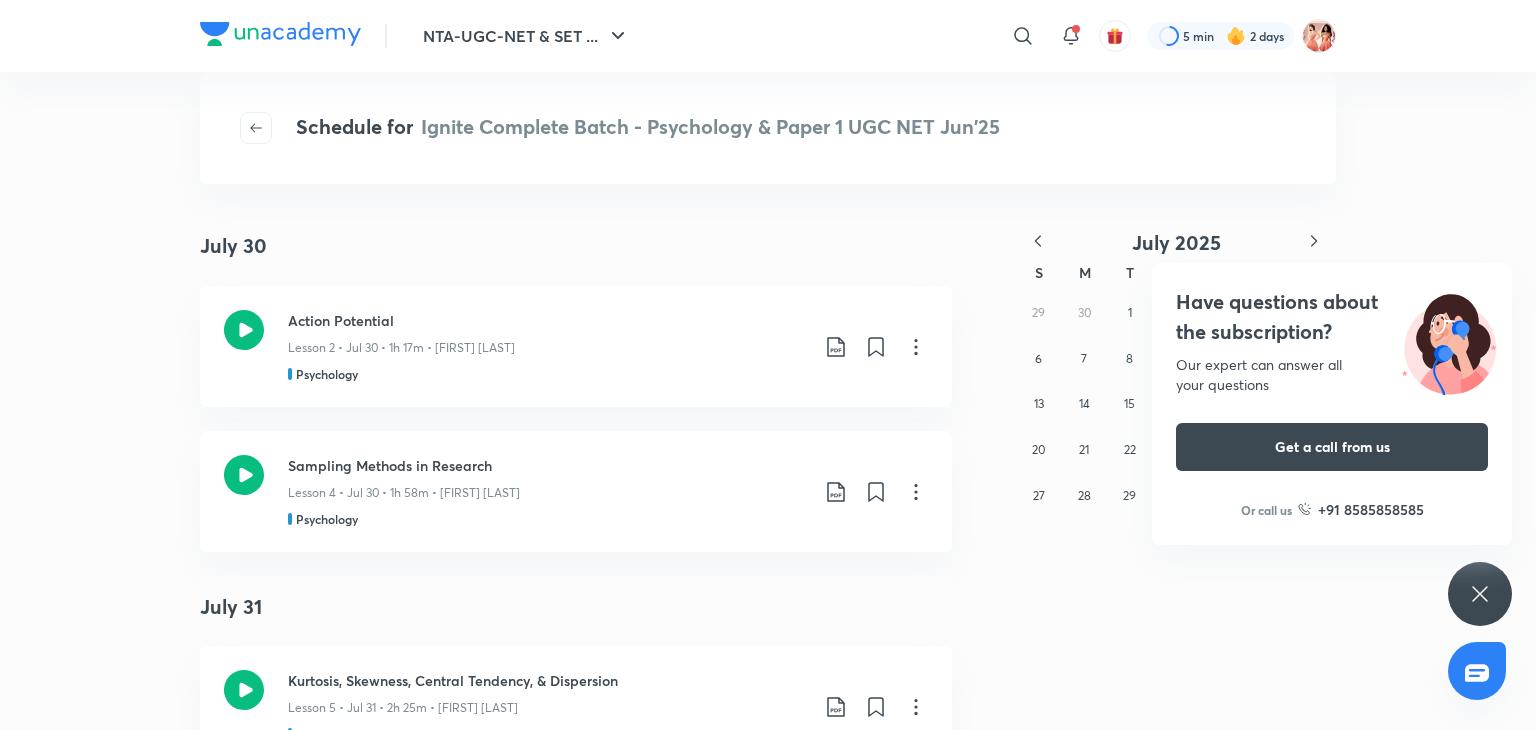 click on "Have questions about the subscription? Our expert can answer all your questions Get a call from us Or call us +91 8585858585" at bounding box center [1480, 594] 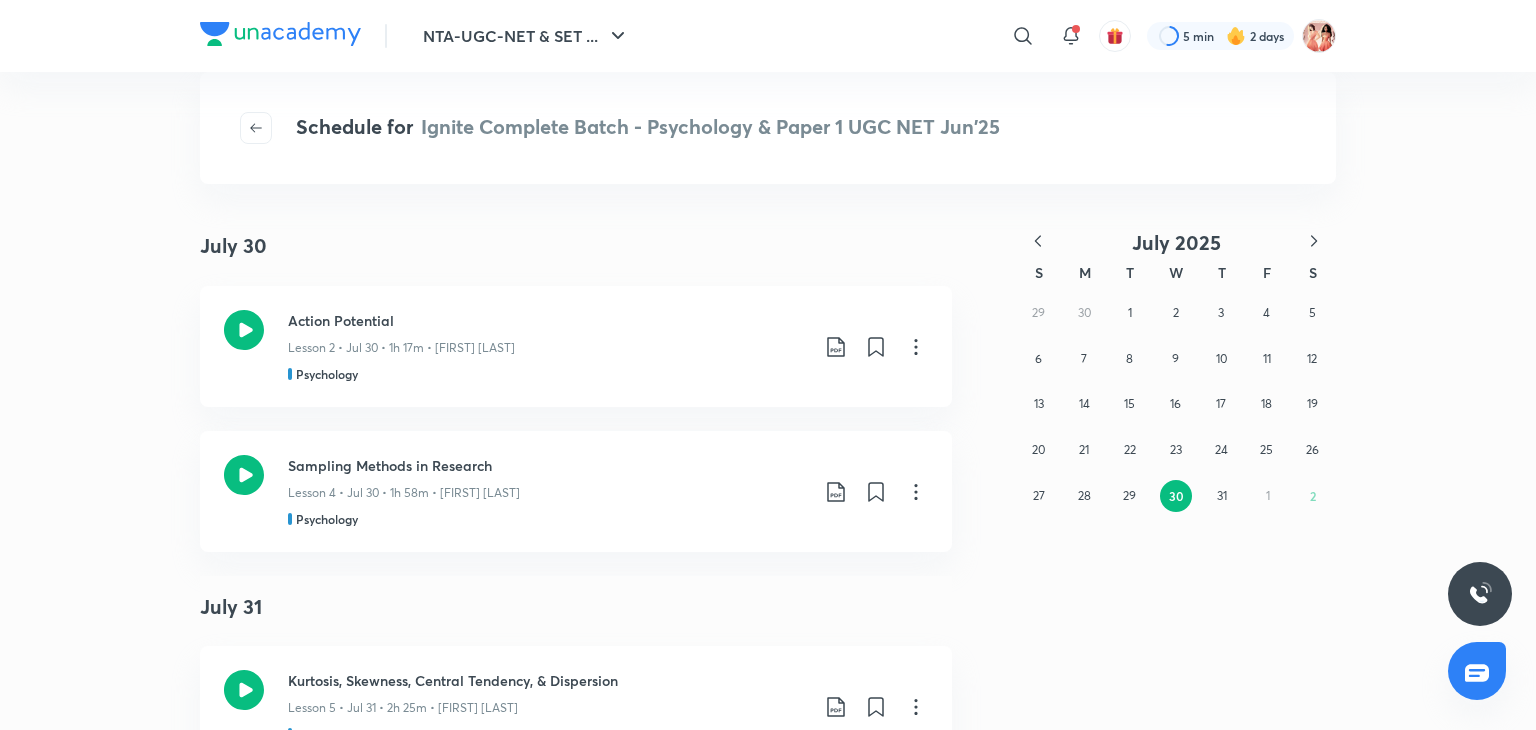 click 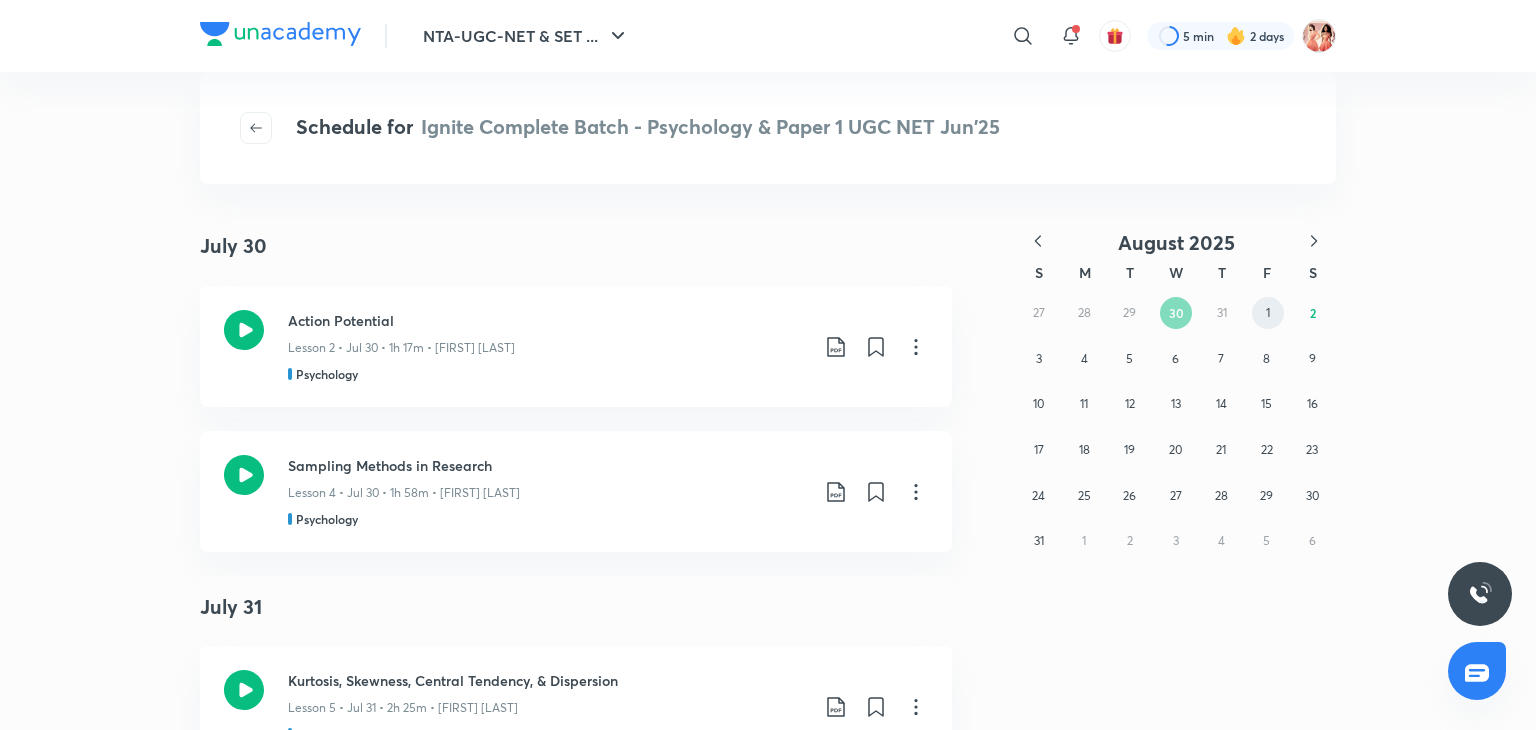 click on "1" at bounding box center (1268, 313) 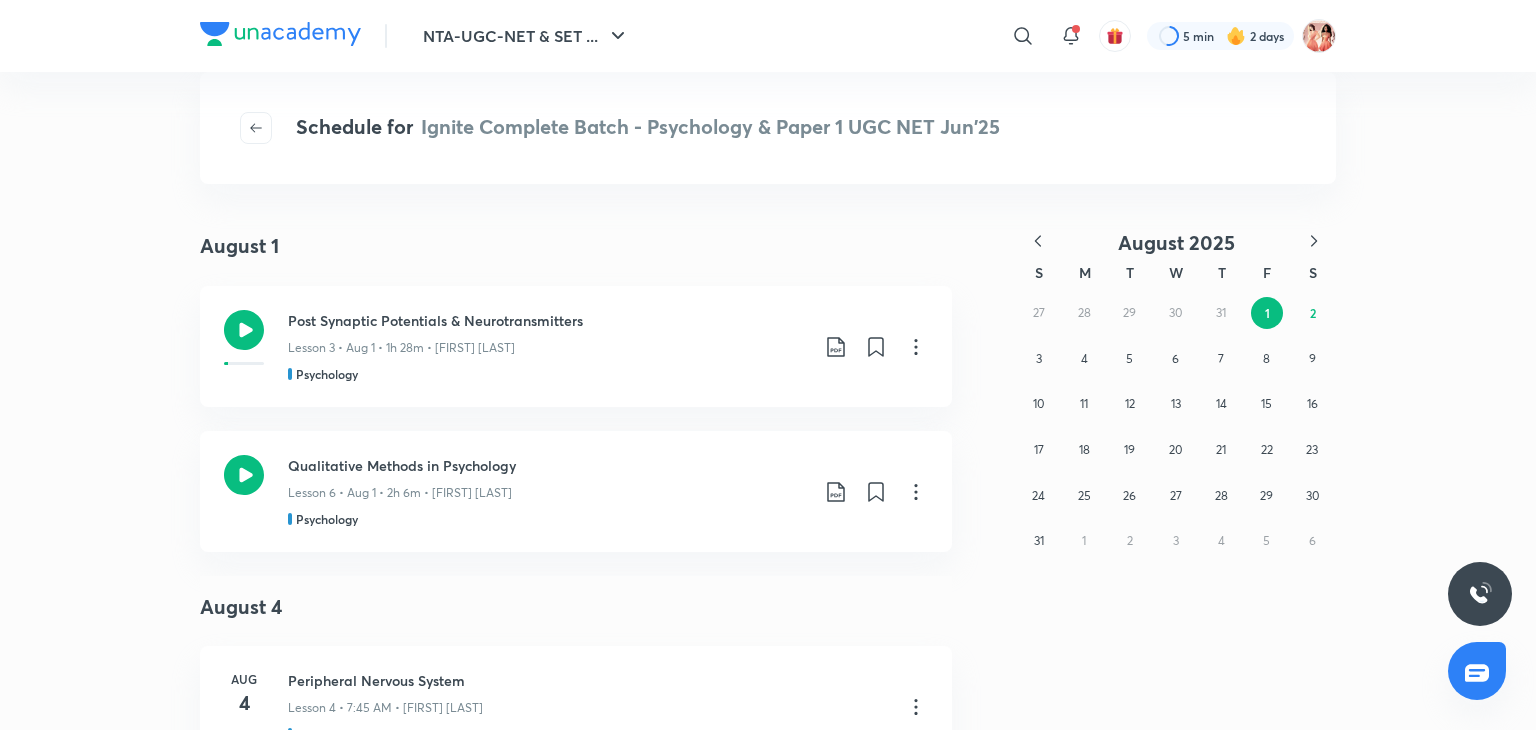 click on "NTA-UGC-NET & SET  ... ​ 5 min 2 days Schedule for Ignite Complete Batch - Psychology & Paper 1 UGC NET Jun'25 August 1 August 1 Post Synaptic Potentials & Neurotransmitters Lesson 3  •  Aug 1  •  1h 28m   •  Hafsa Malik Psychology Qualitative Methods in Psychology Lesson 6  •  Aug 1  •  2h 6m   •  Hafsa Malik Psychology August 4 Aug 4 Peripheral Nervous System Lesson 4  •  7:45 AM   •  Hafsa Malik Psychology Aug 4 Quantitative Methods of Research Lesson 7  •  5:30 PM   •  Hafsa Malik Psychology August 5 Aug 5 The Central Nervous System Lesson 5  •  7:45 AM   •  Hafsa Malik Psychology Aug 5 Quasi Experimental Designs Lesson 8  •  5:30 PM   •  Hafsa Malik Psychology August 6 Aug 6 The Brain - Functions & Dysfunctions Lesson 6  •  7:45 AM   •  Hafsa Malik Psychology Aug 6 True Experimental Designs Lesson 9  •  5:30 PM   •  Hafsa Malik Psychology August 7 Aug 7 Endocrine System & Hormones Psychology Aug" at bounding box center [768, 365] 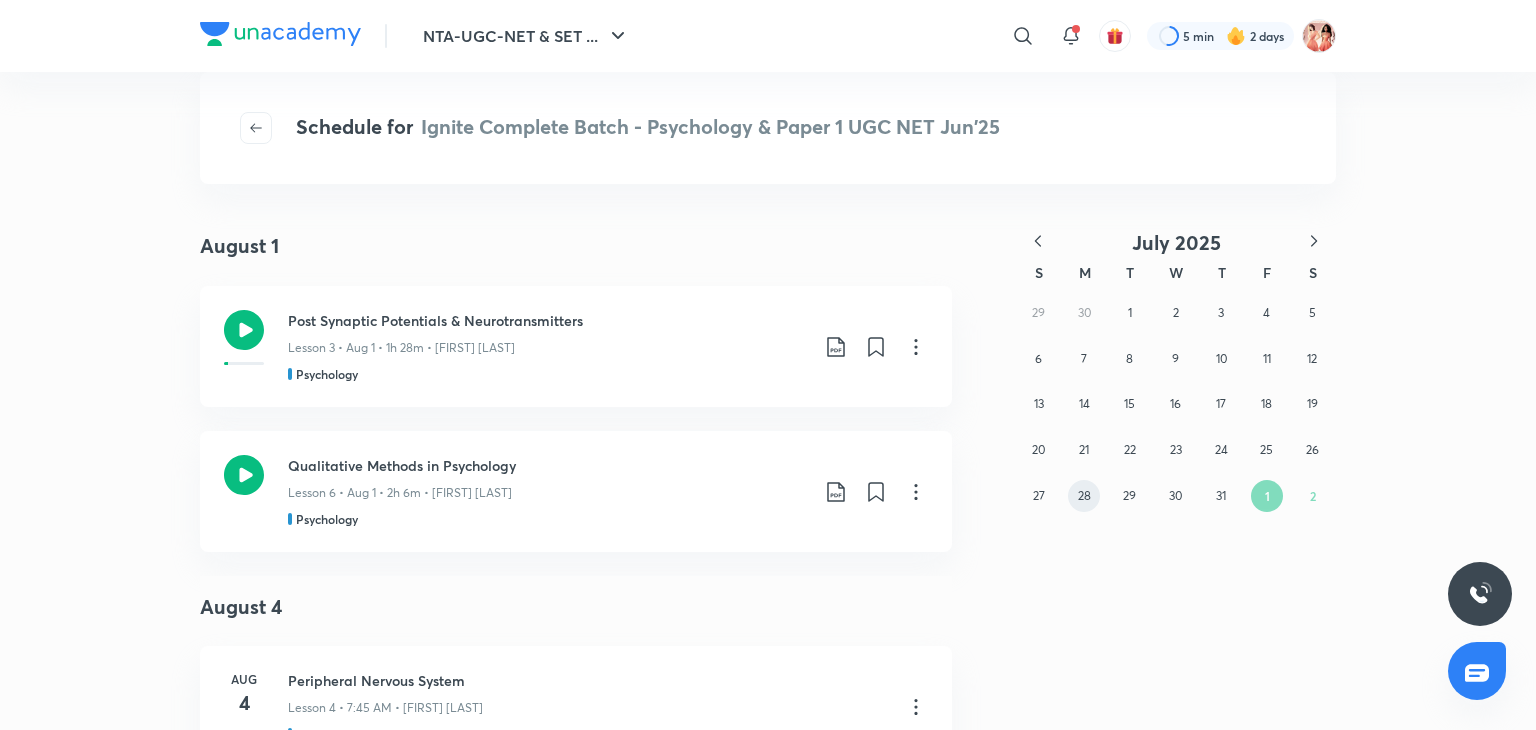 click on "28" at bounding box center (1084, 495) 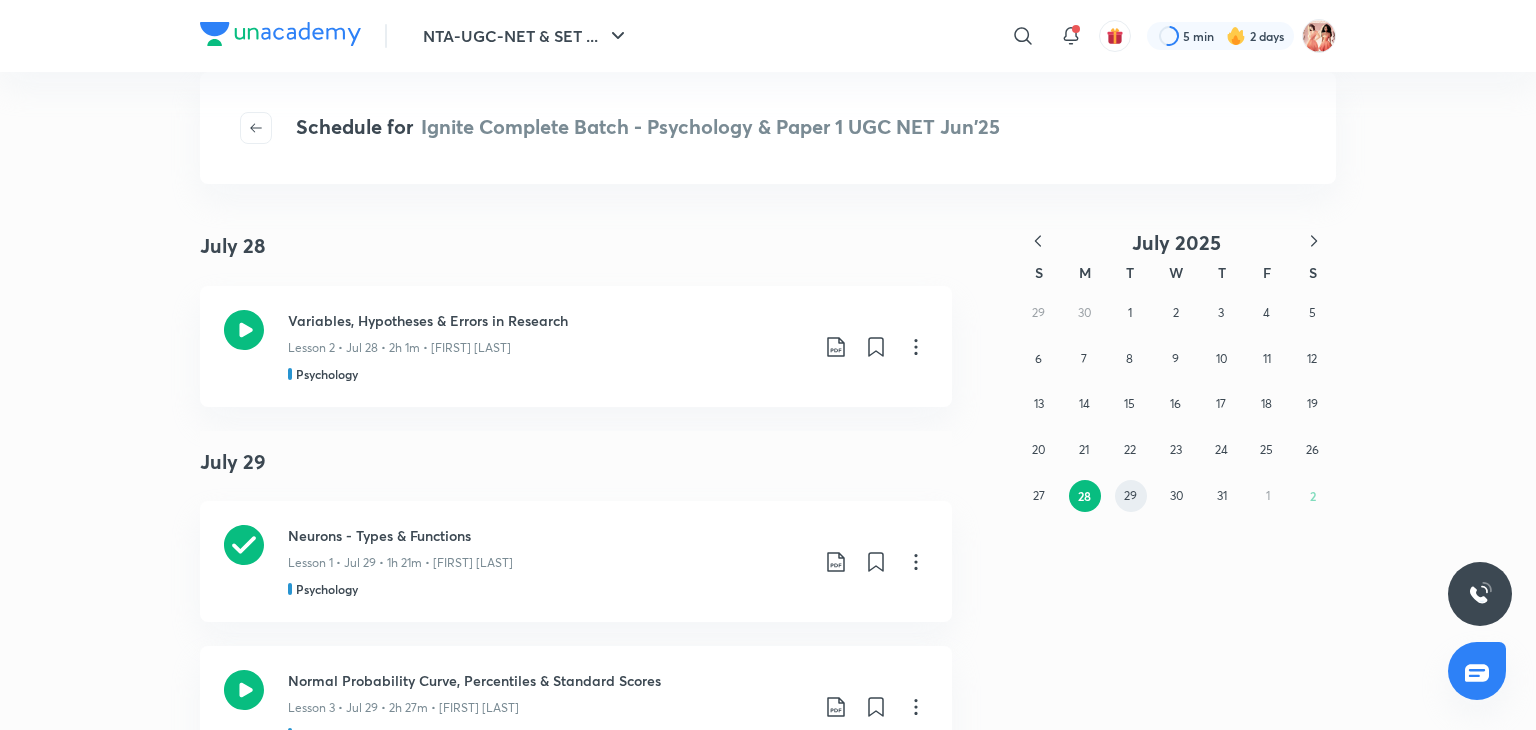 click on "29" at bounding box center (1130, 495) 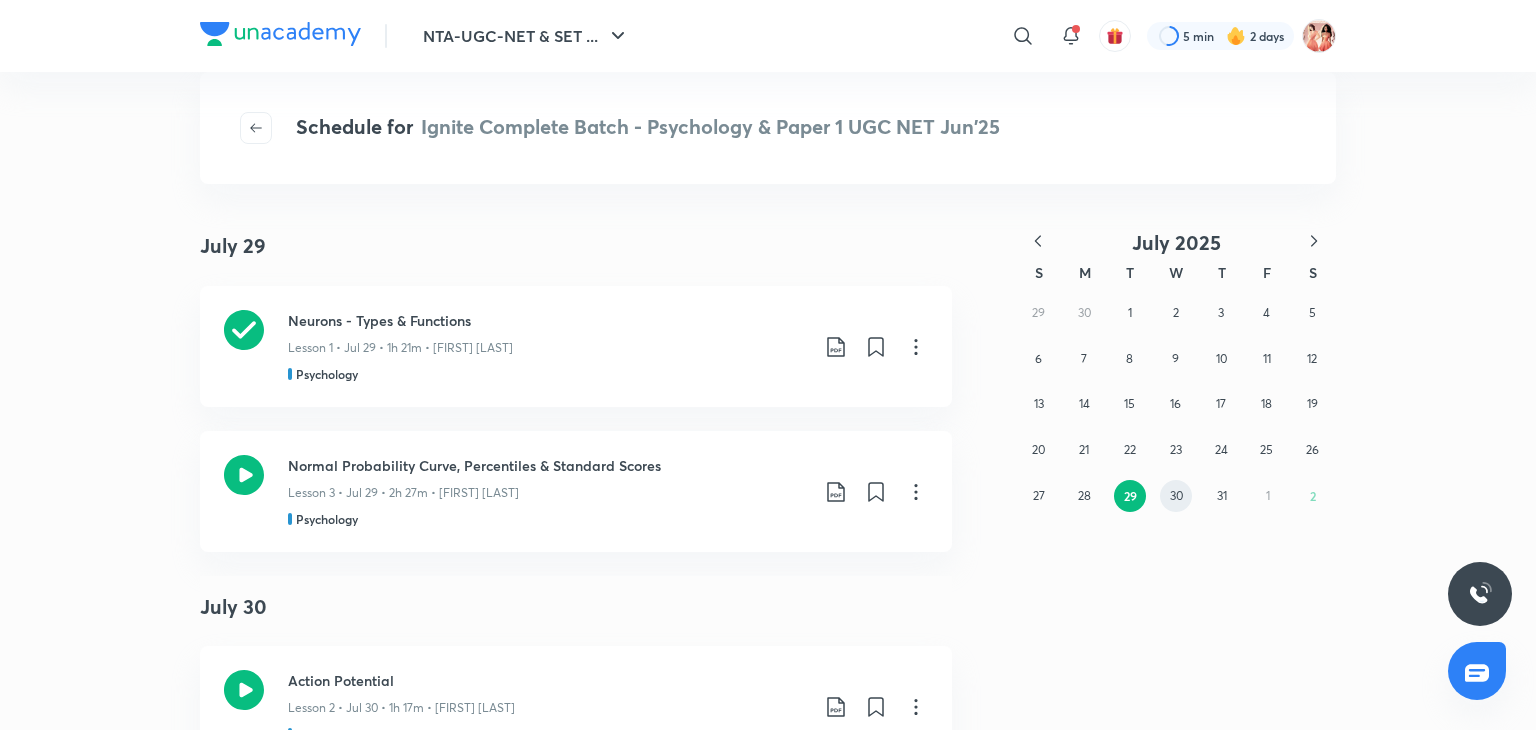 click on "30" at bounding box center (1176, 495) 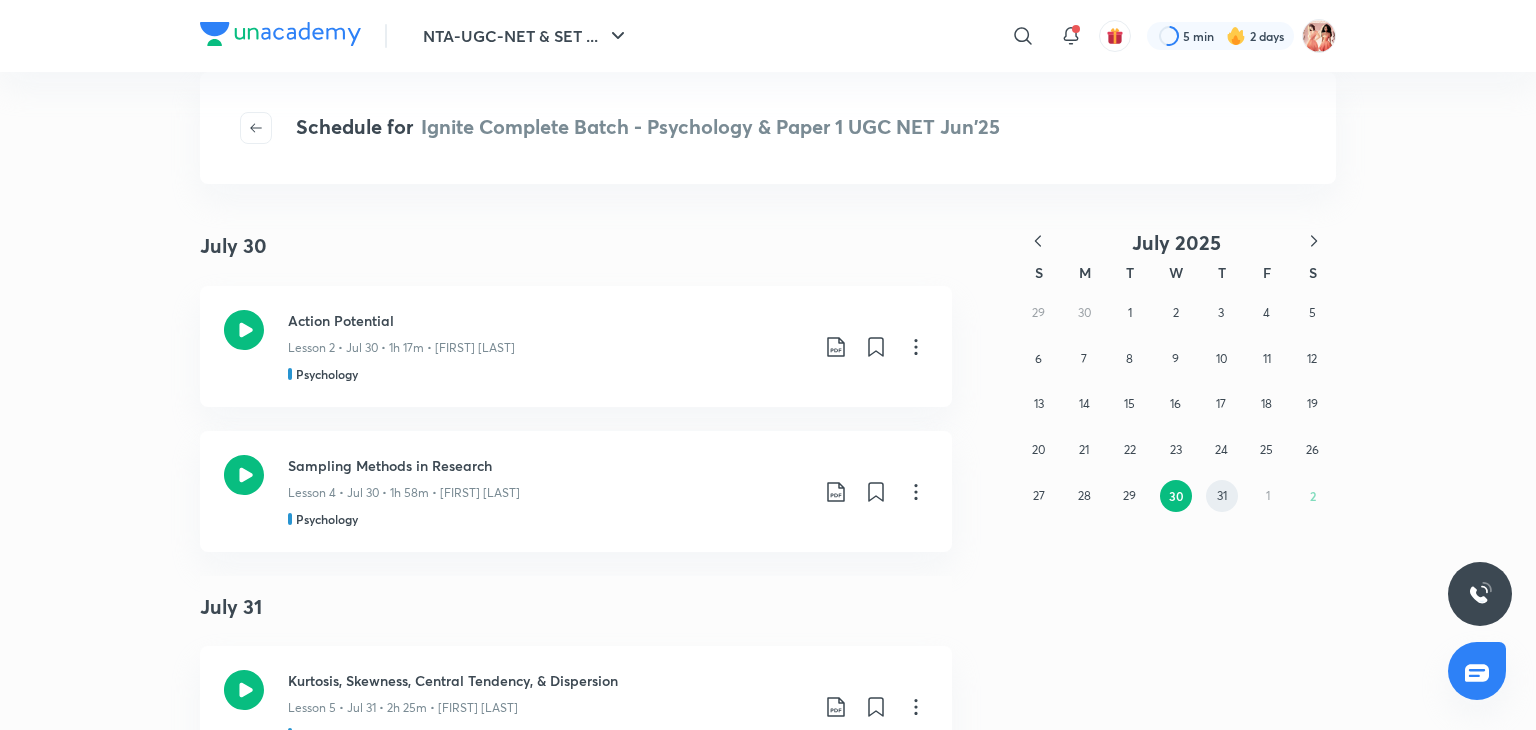 click on "31" at bounding box center (1222, 495) 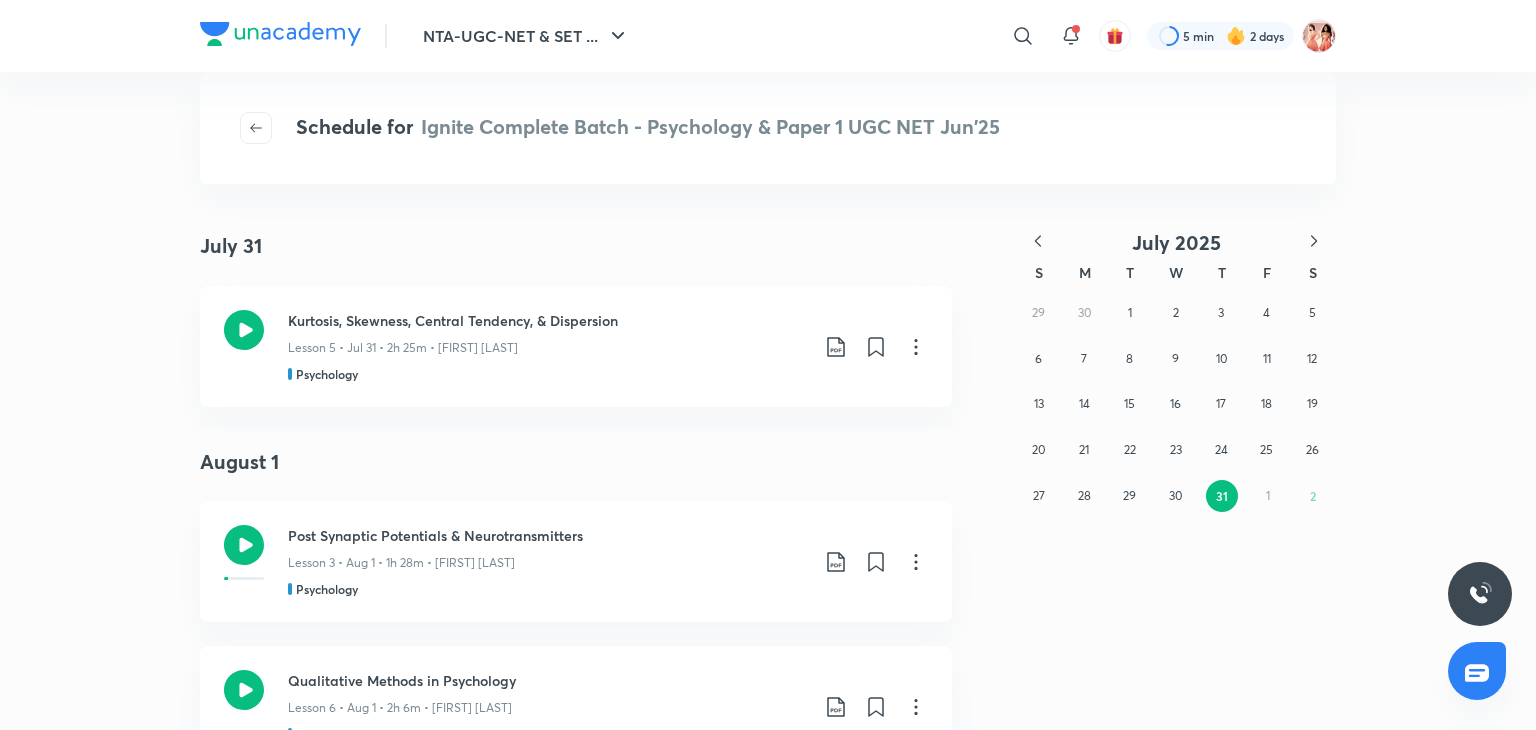 click 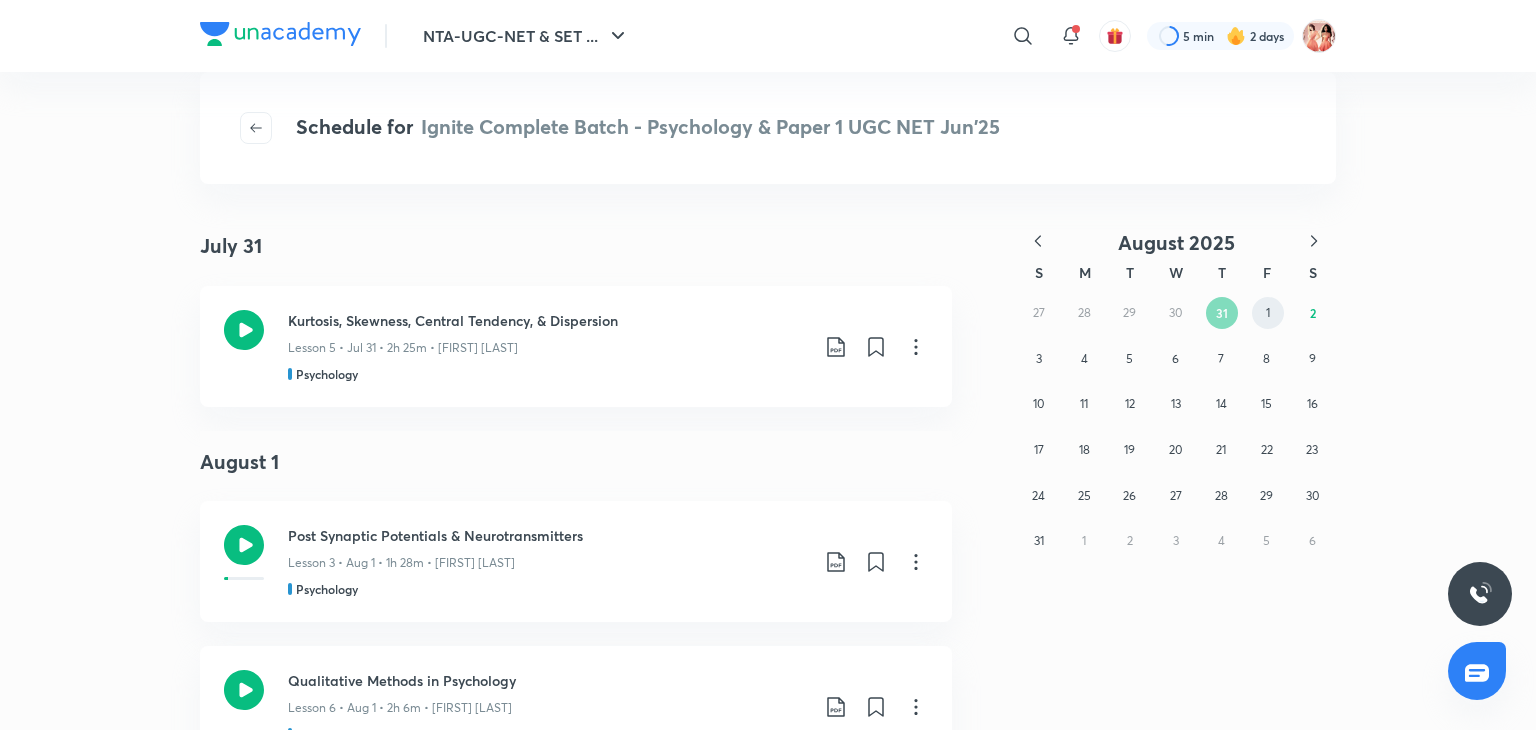 click on "1" at bounding box center (1268, 312) 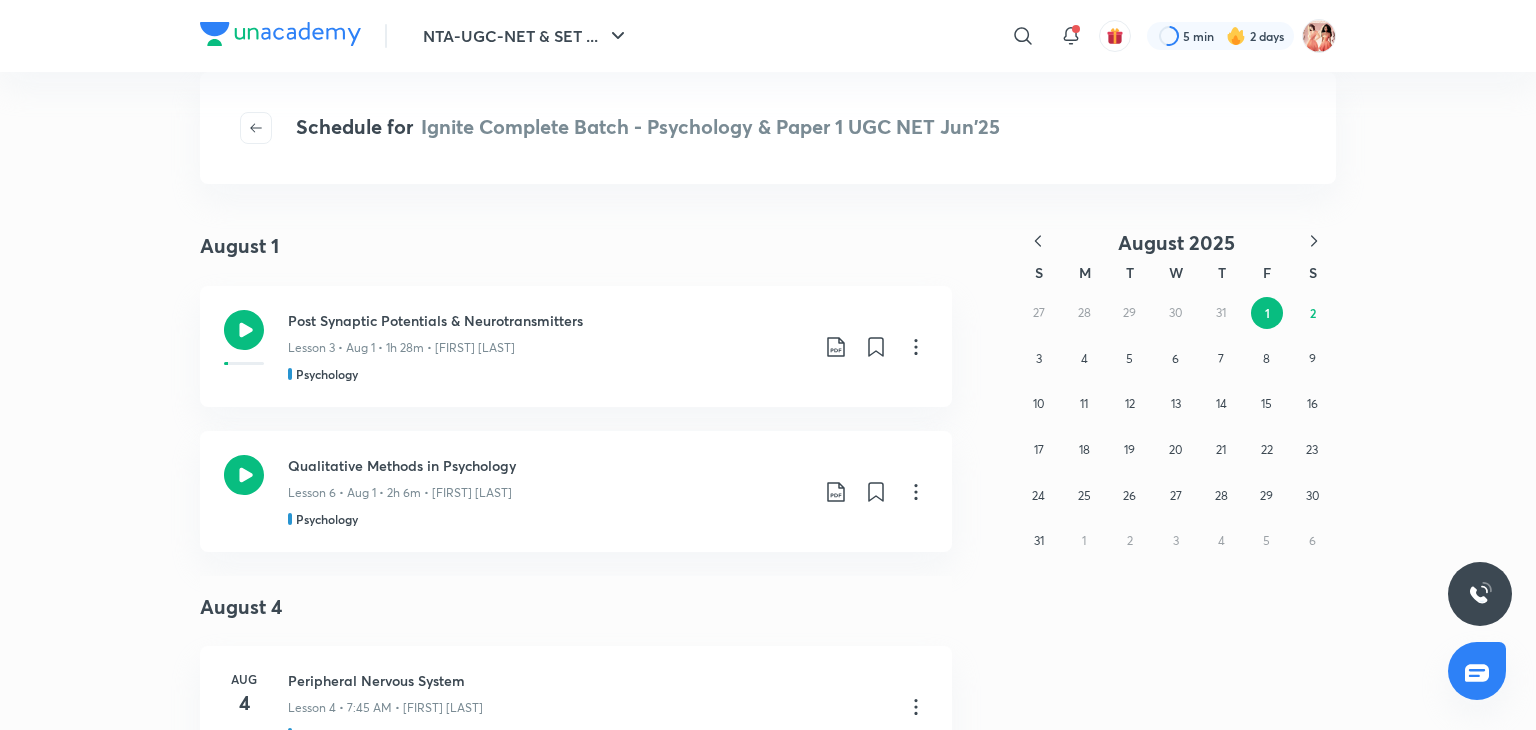 click on "Schedule for Ignite Complete Batch - Psychology & Paper 1 UGC NET Jun'25" at bounding box center (768, 128) 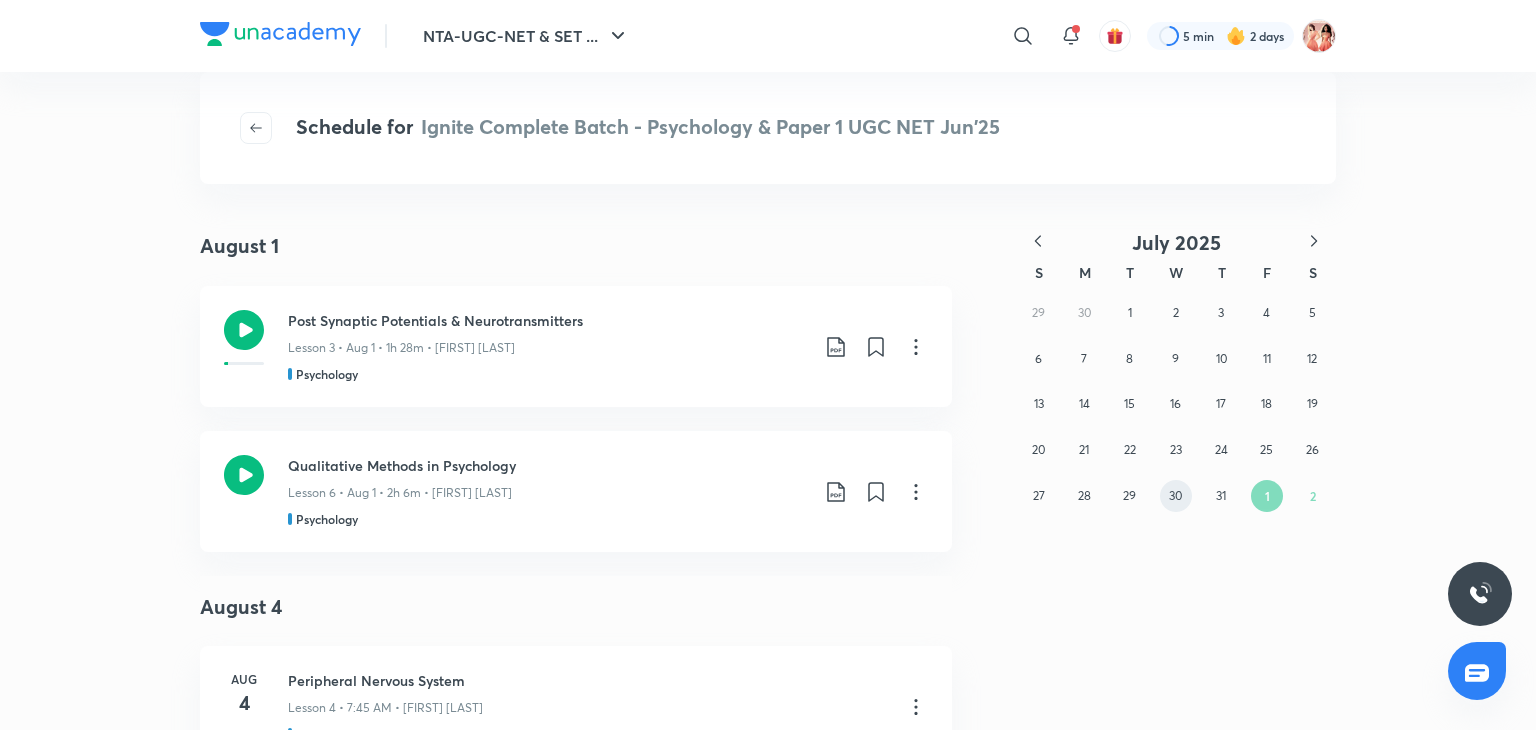 click on "30" at bounding box center [1176, 496] 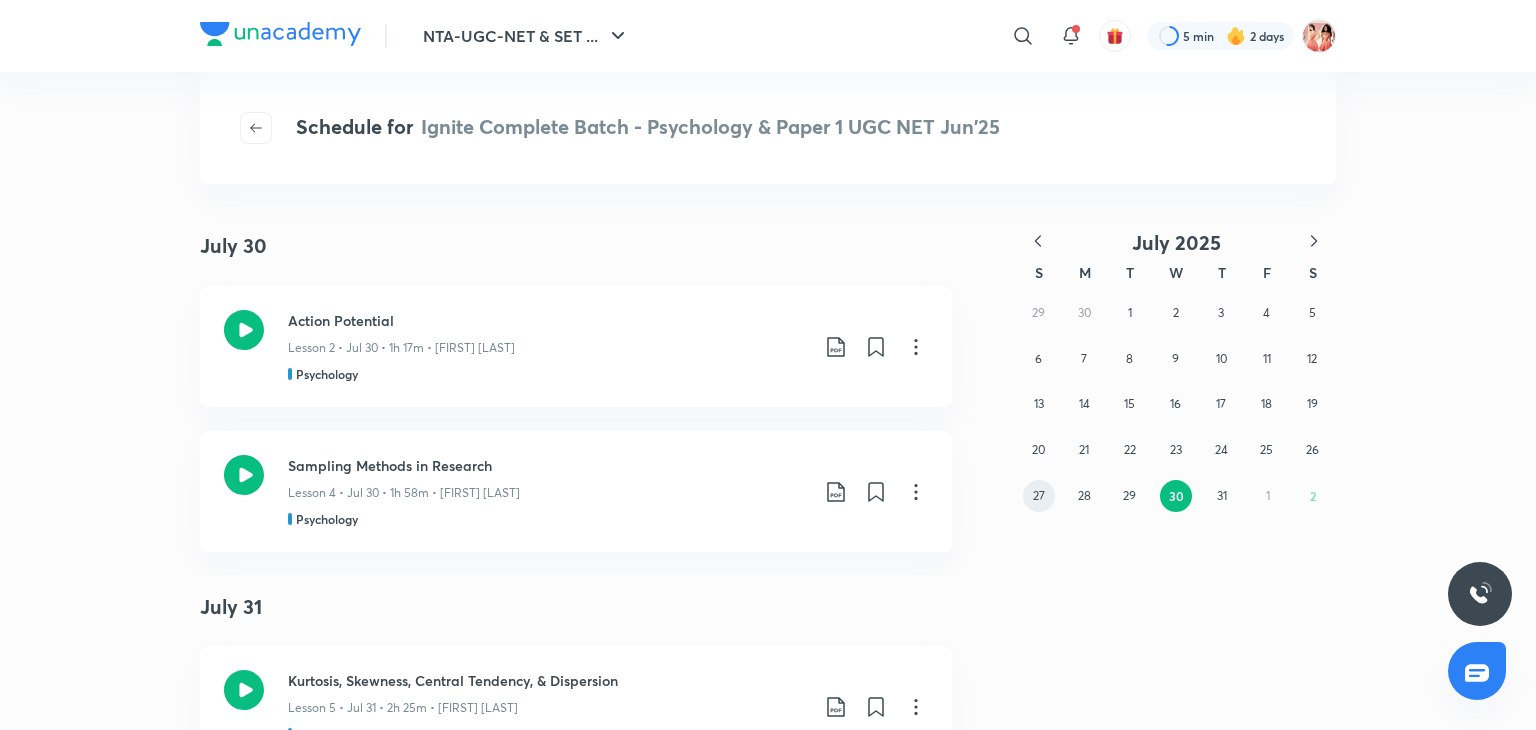 click on "27" at bounding box center (1039, 495) 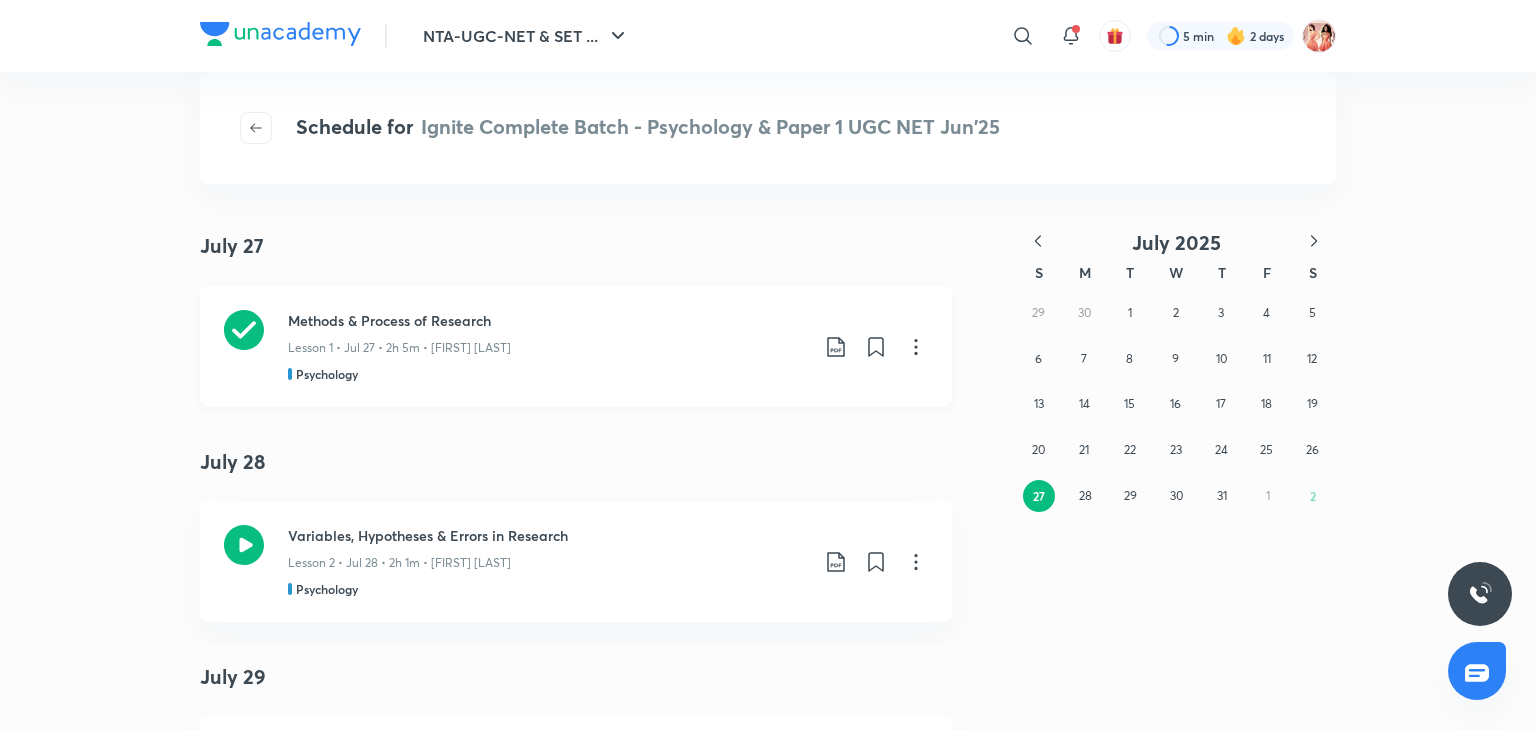 click on "Lesson 1  •  Jul 27  •  2h 5m   •  Hafsa Malik" at bounding box center [548, 344] 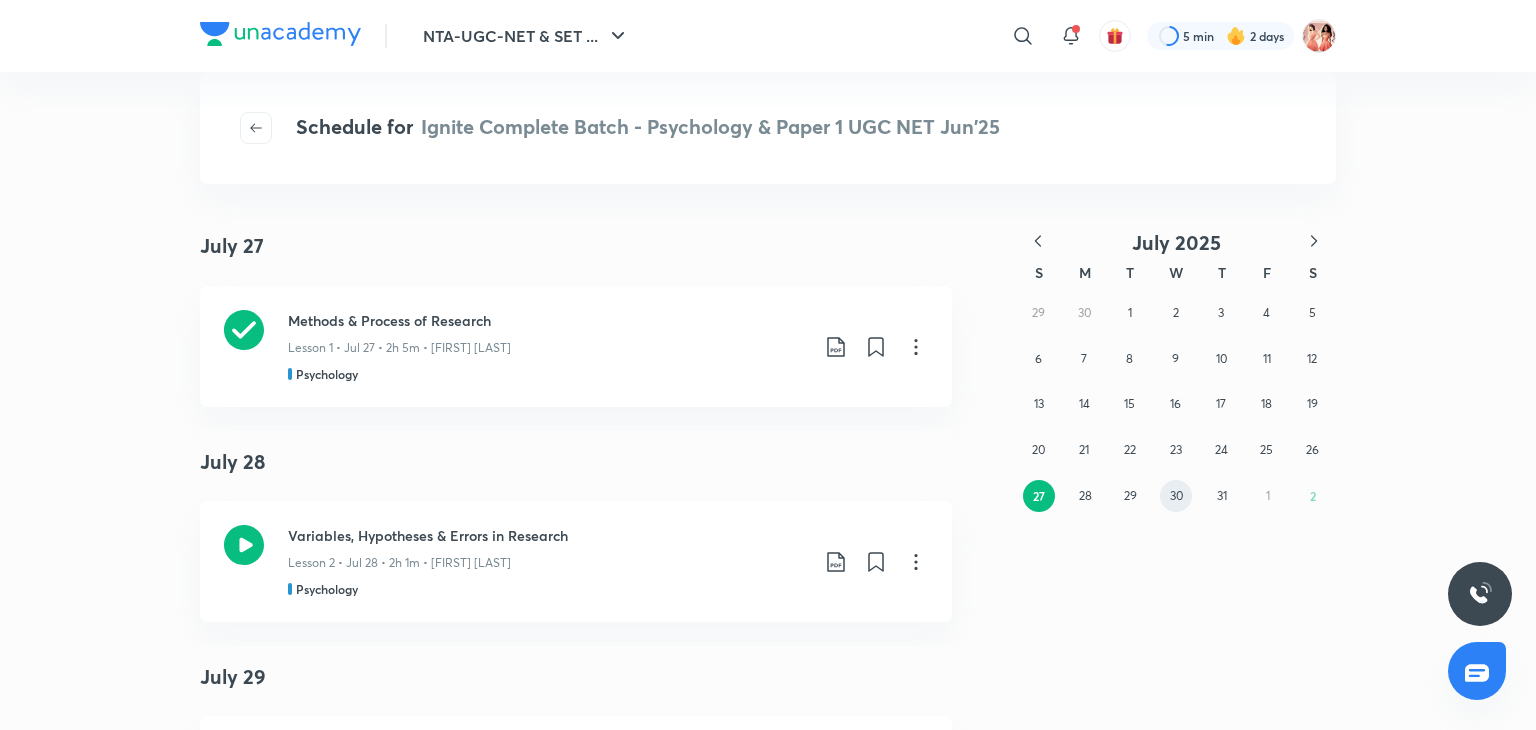 click on "30" at bounding box center (1176, 495) 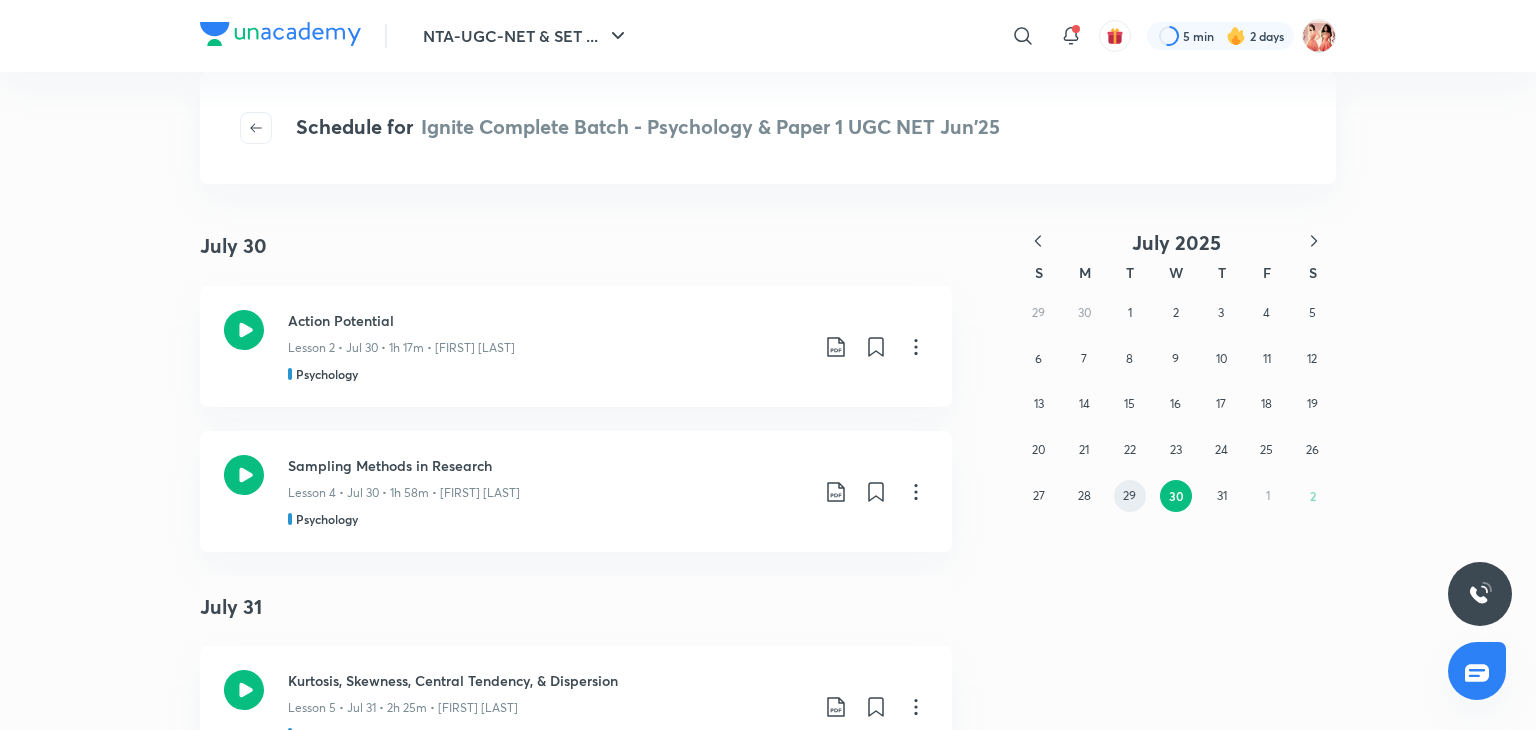 click on "29" at bounding box center (1130, 496) 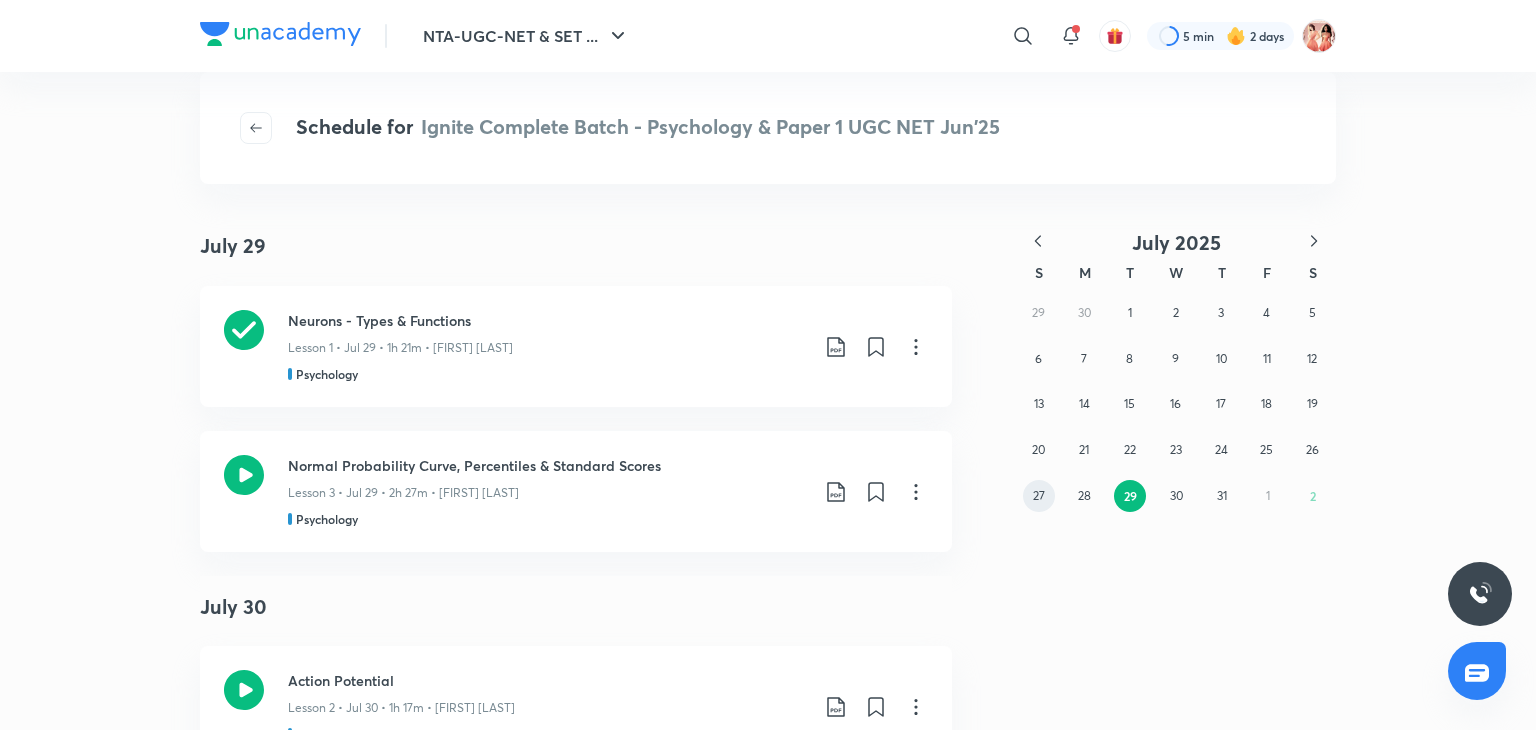 click on "27" at bounding box center (1039, 495) 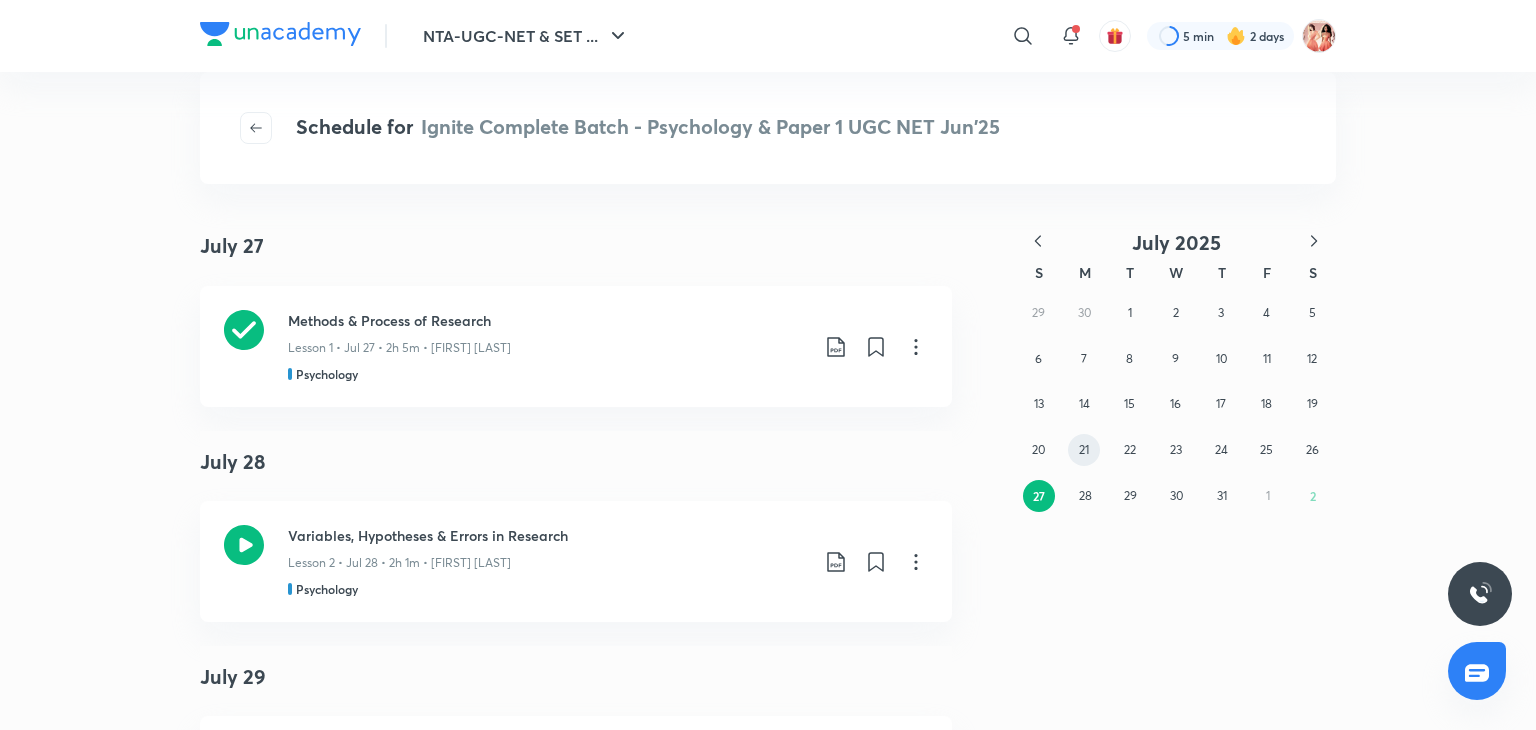 click on "21" at bounding box center [1084, 450] 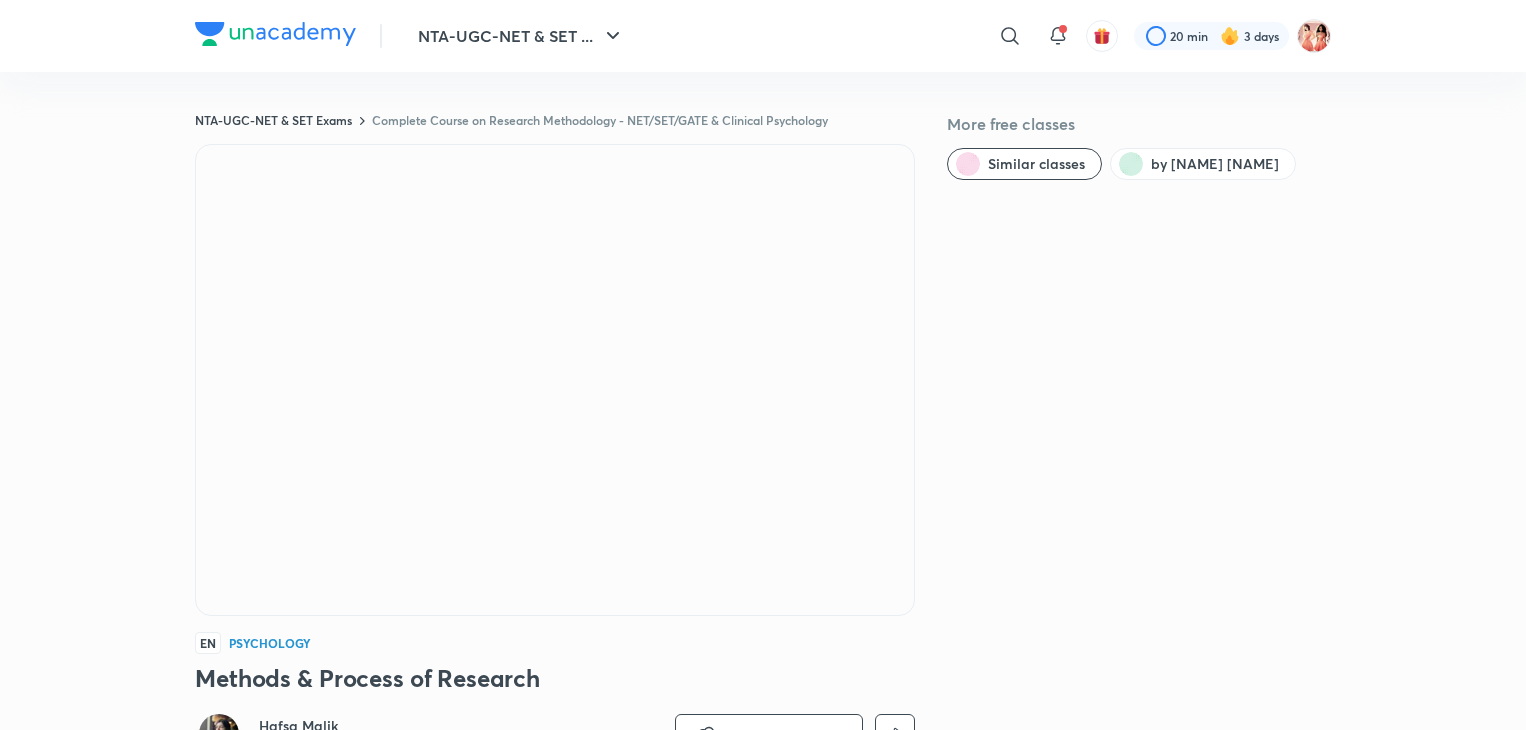 scroll, scrollTop: 0, scrollLeft: 0, axis: both 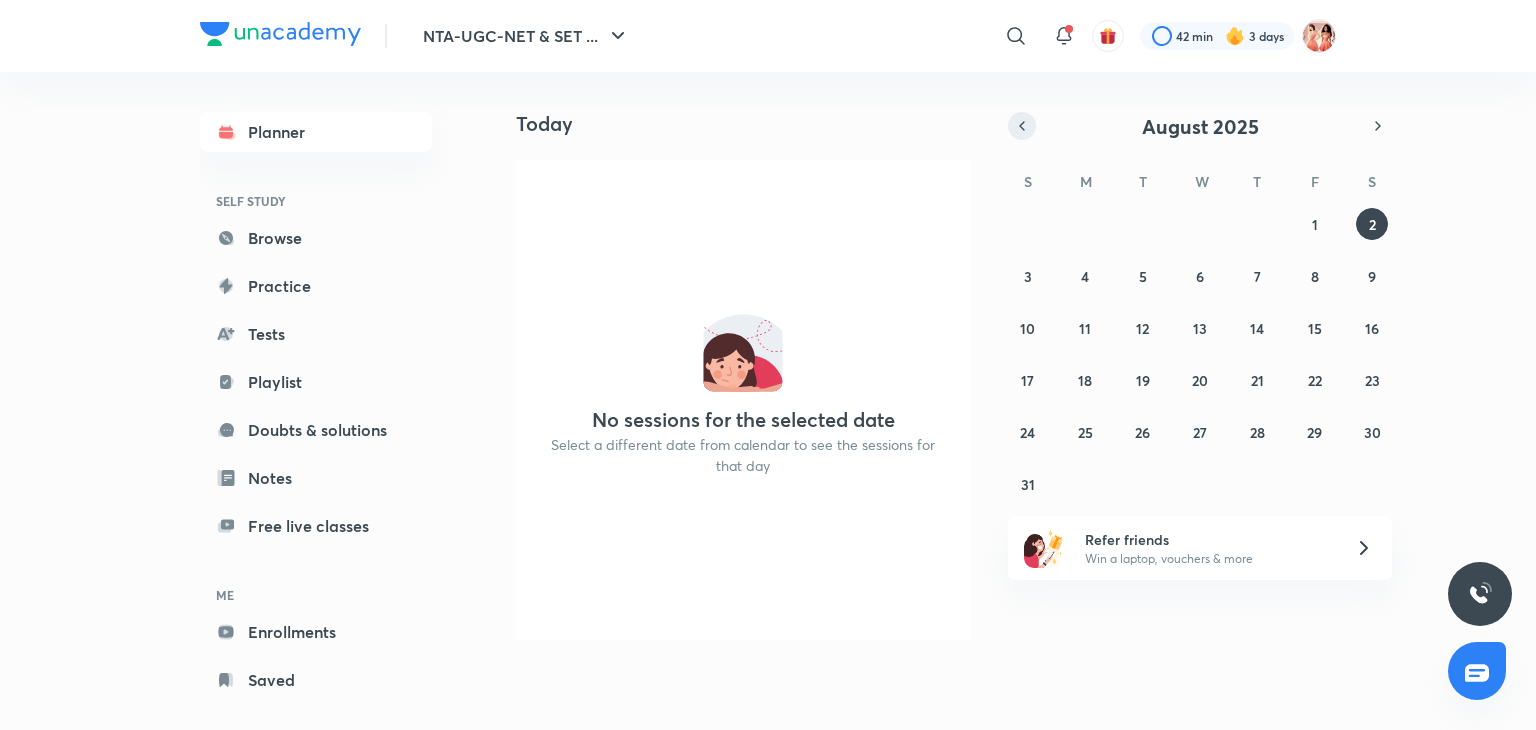 click 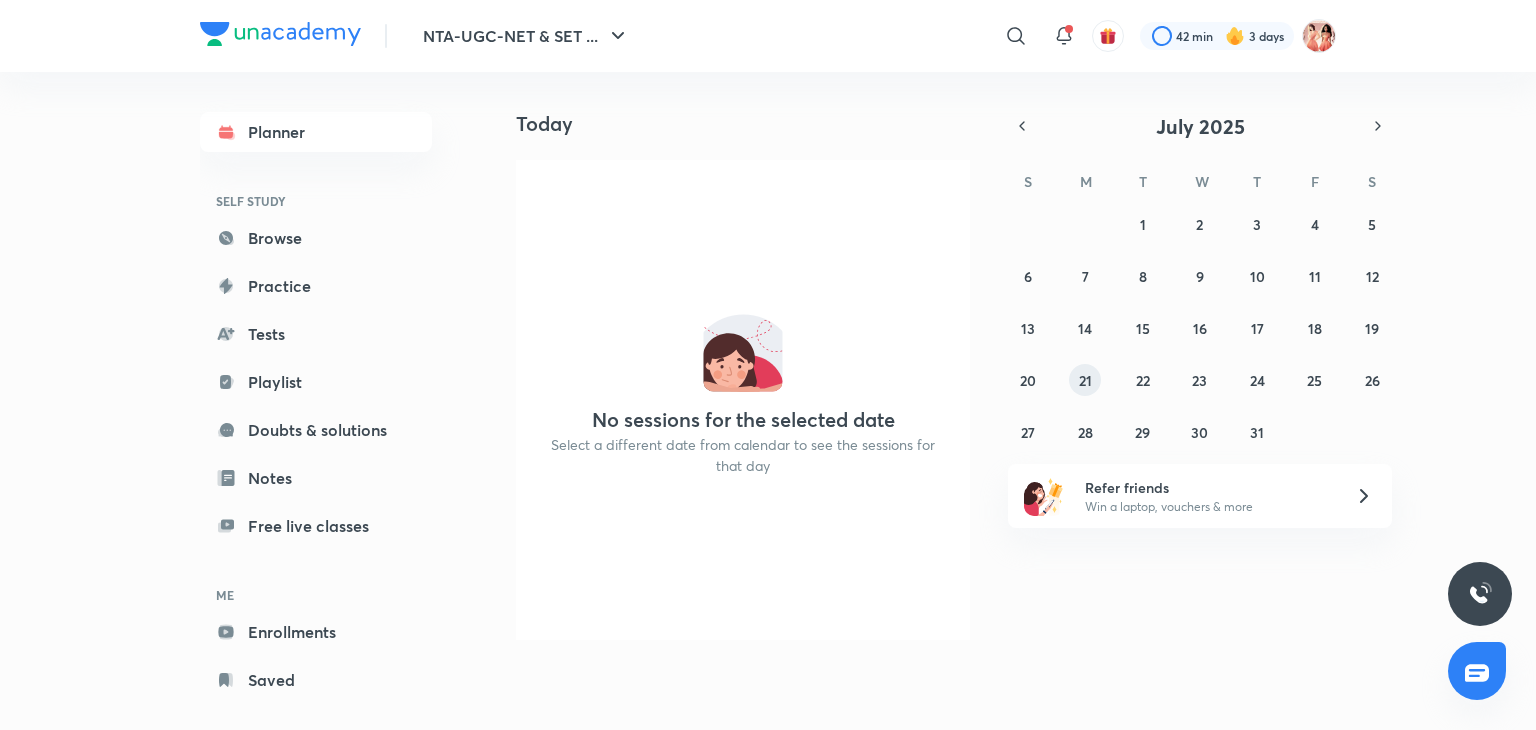 click on "21" at bounding box center (1085, 380) 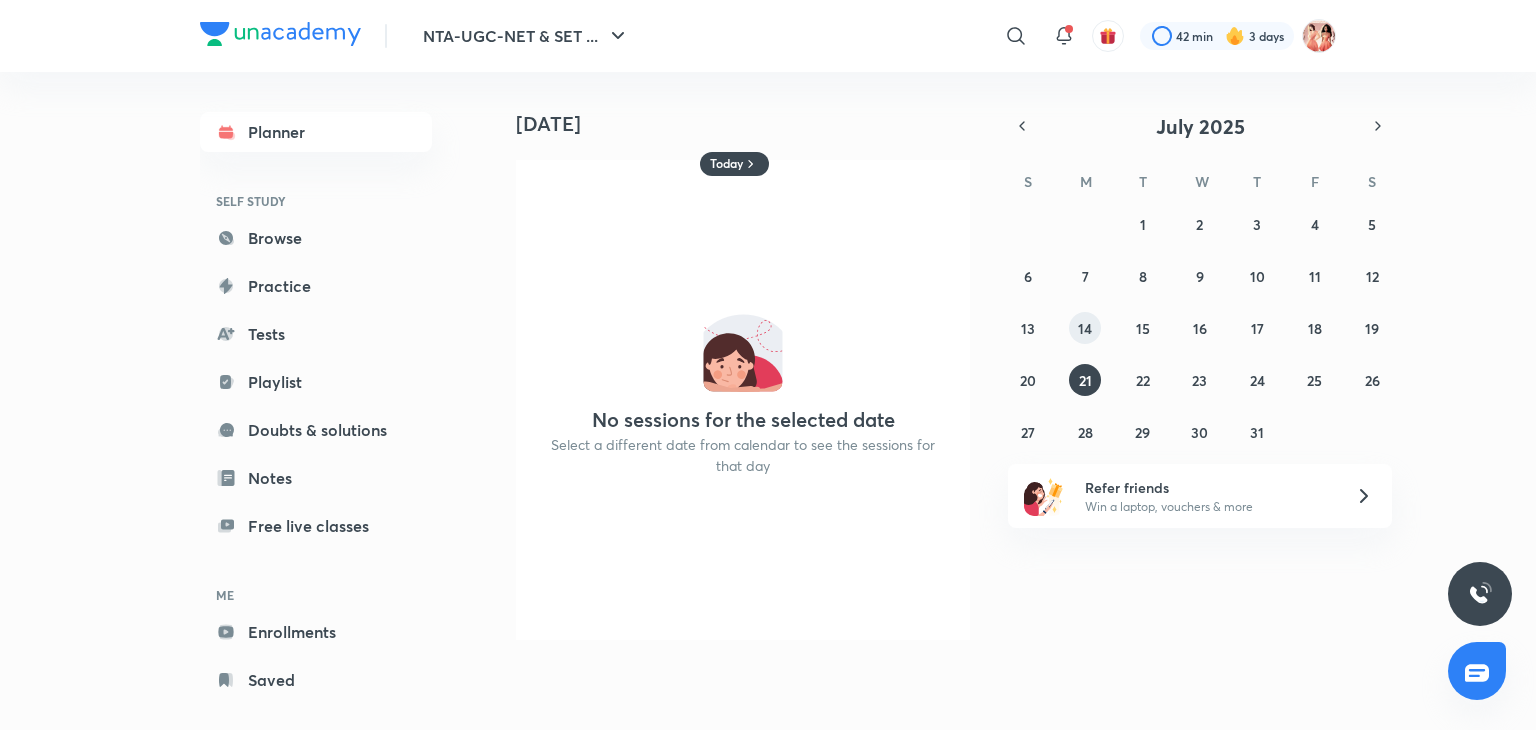 click on "14" at bounding box center [1085, 328] 